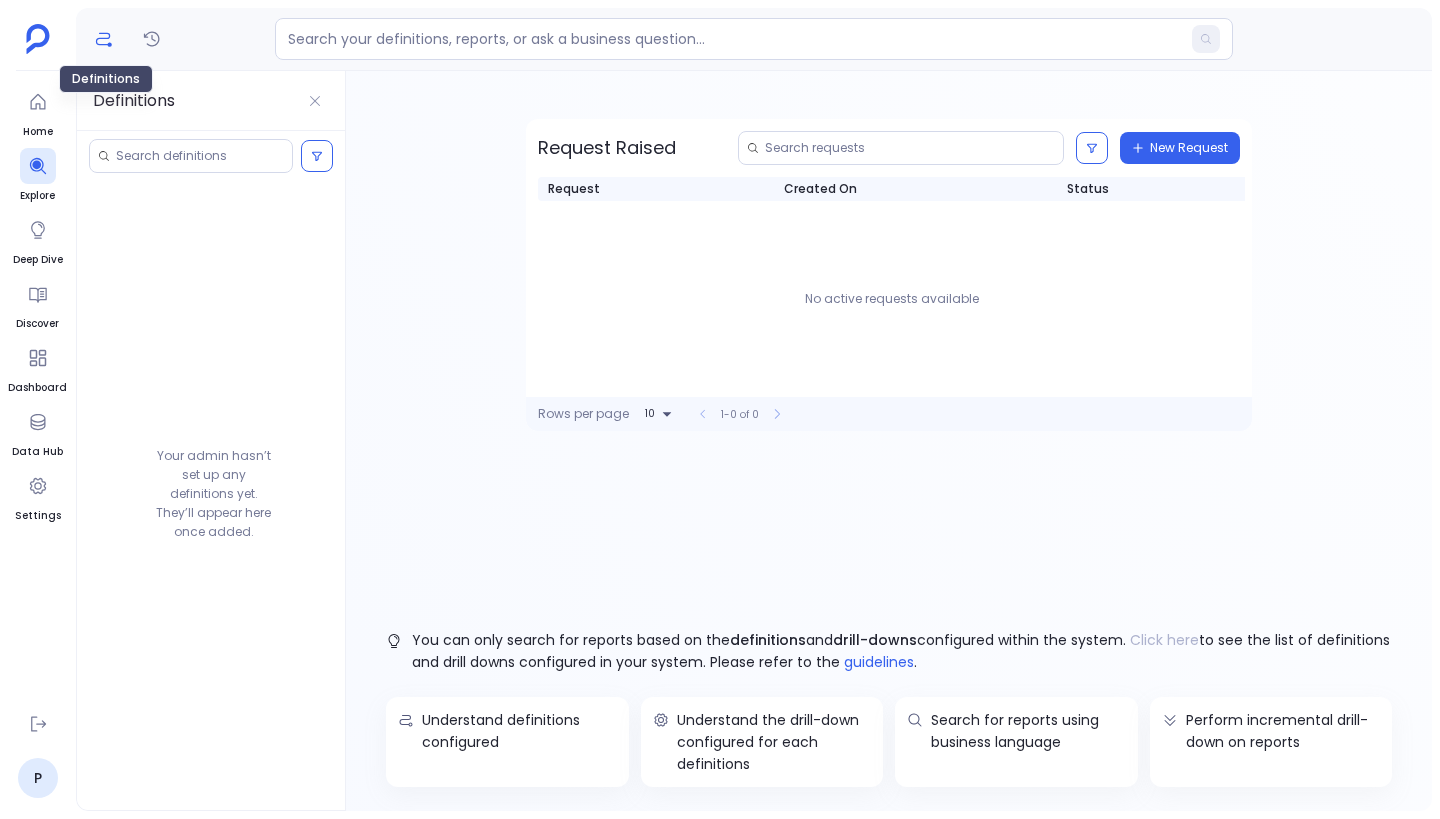 scroll, scrollTop: 0, scrollLeft: 0, axis: both 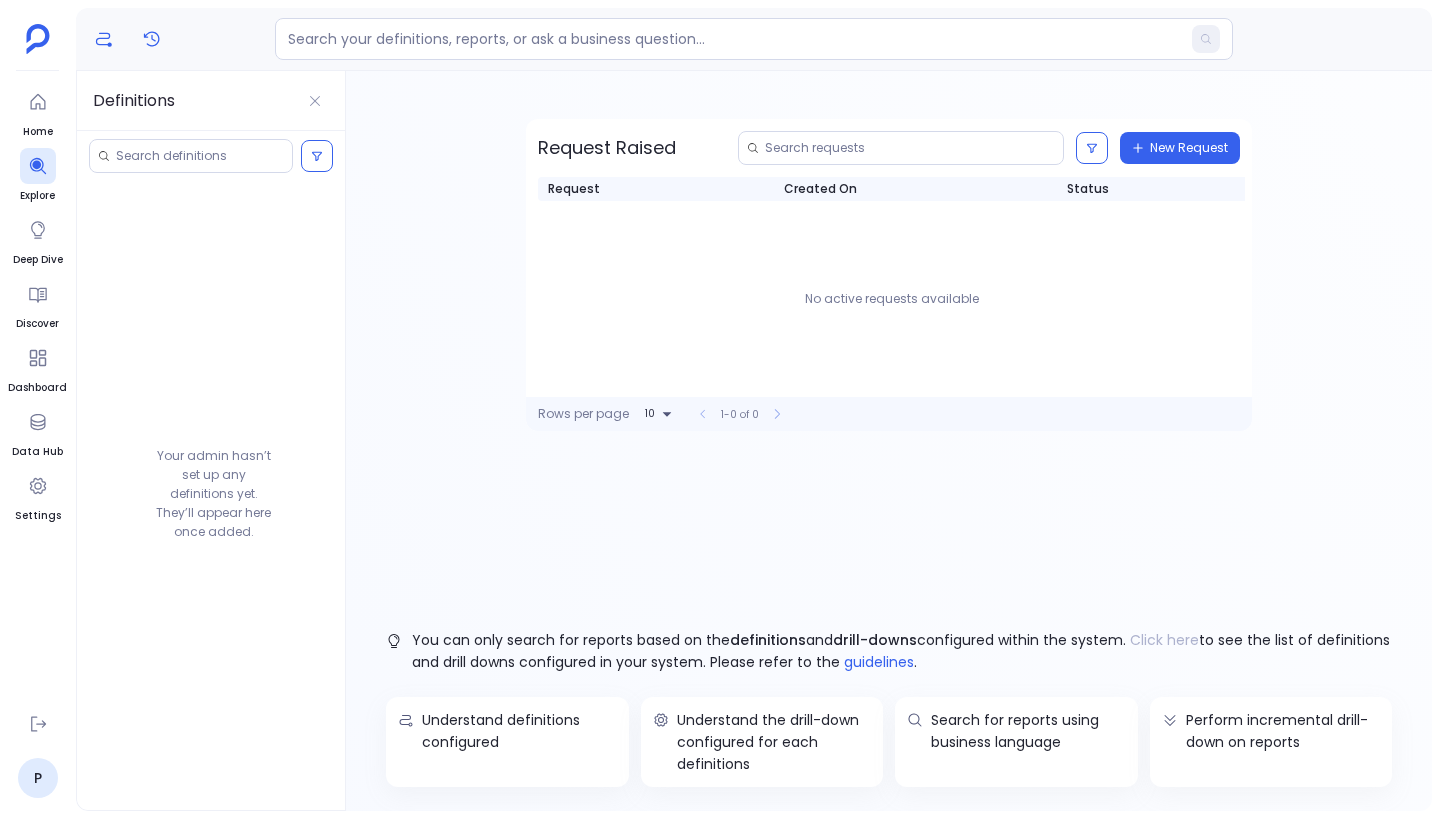 click 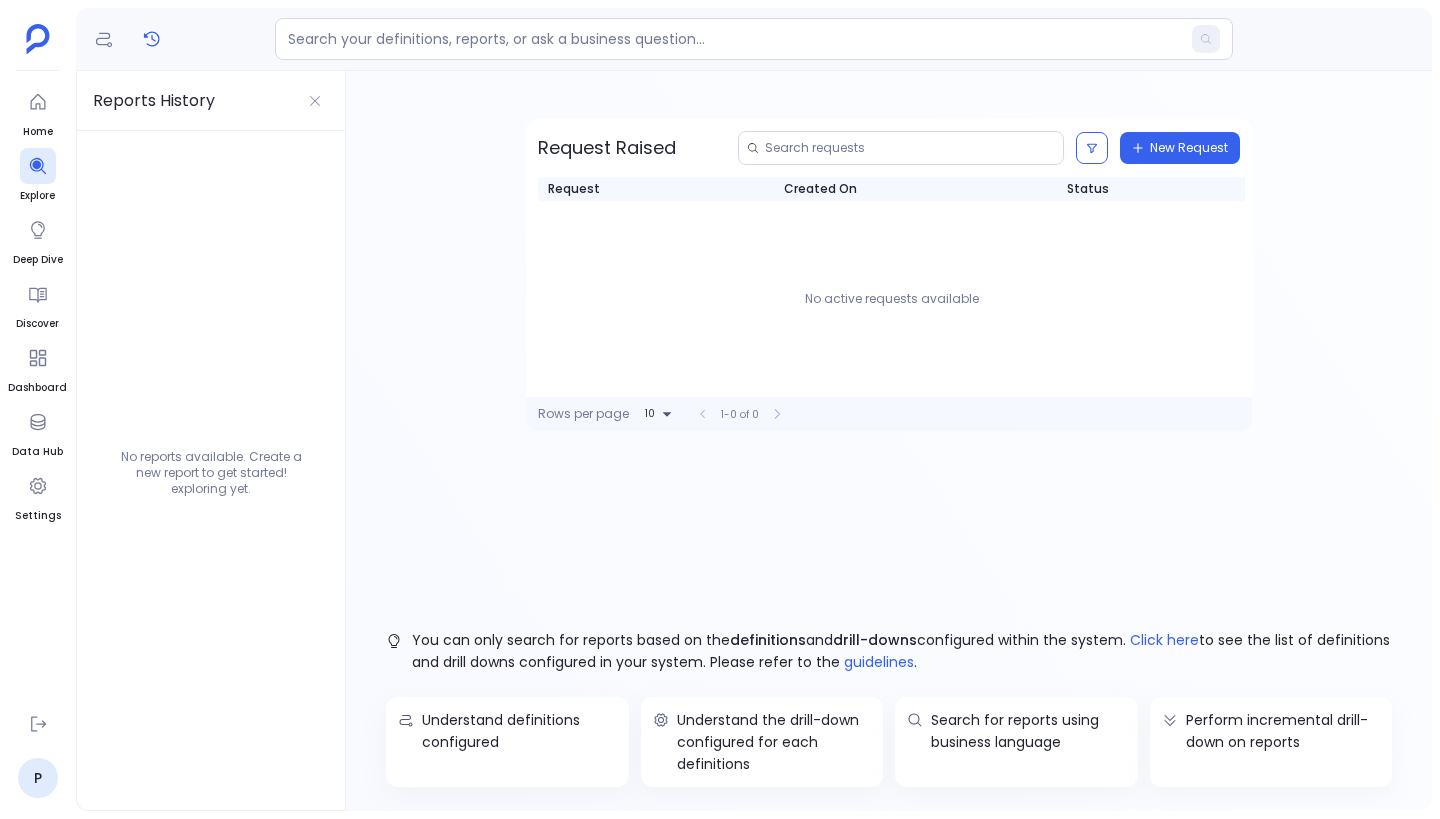 click on "Request Raised New Request Request Created On Status No active requests available Rows per page 10 1-0 of 0 You can only search for reports based on the  definitions  and  drill-downs  configured within the system.   Click here  to see the list of definitions and drill downs configured in your system. Please refer to the   guidelines . Understand definitions configured Understand the drill-down configured for each definitions Search for reports using business language  Perform incremental drill-down on reports" at bounding box center (889, 441) 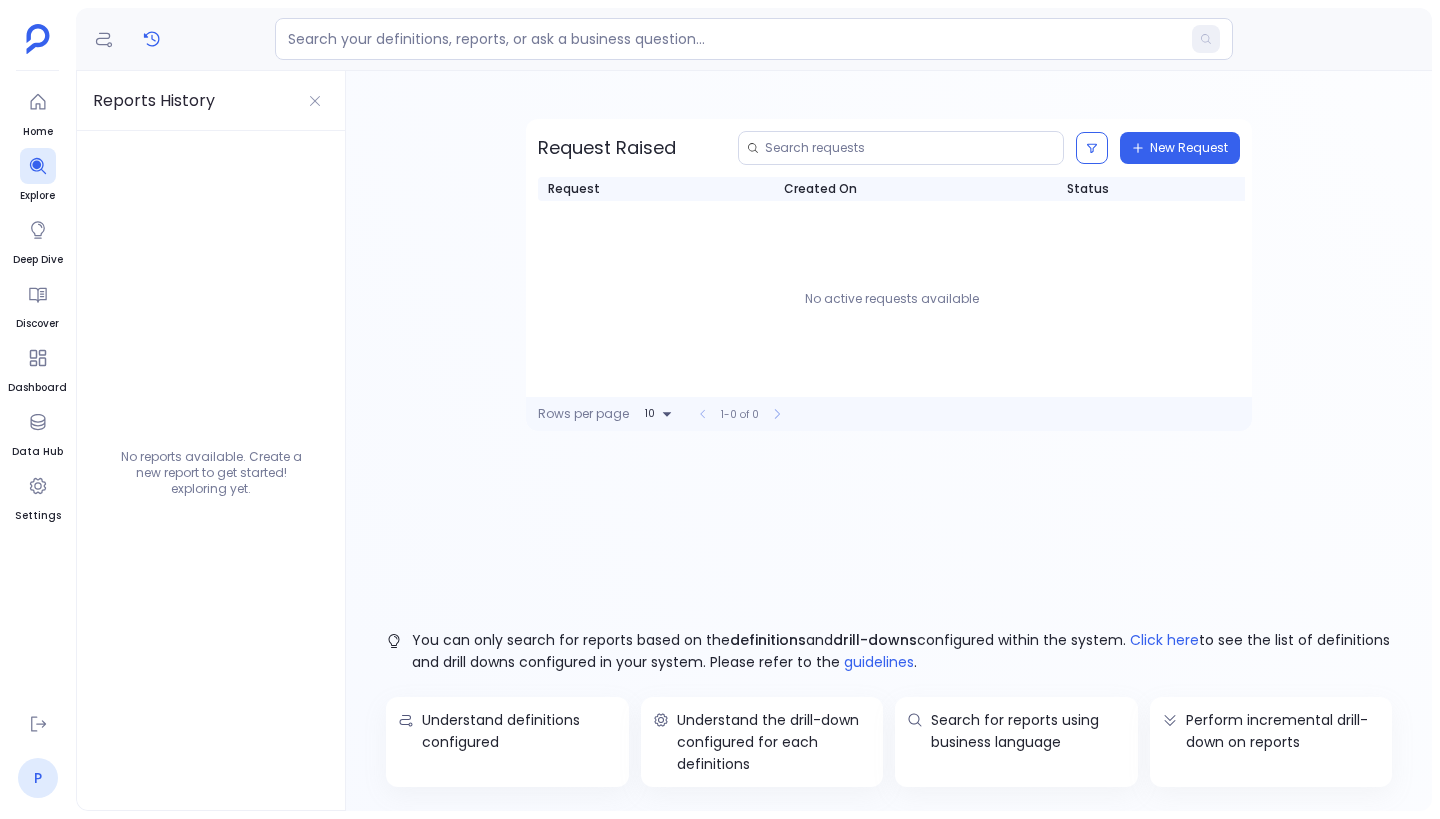 click on "P" at bounding box center (38, 778) 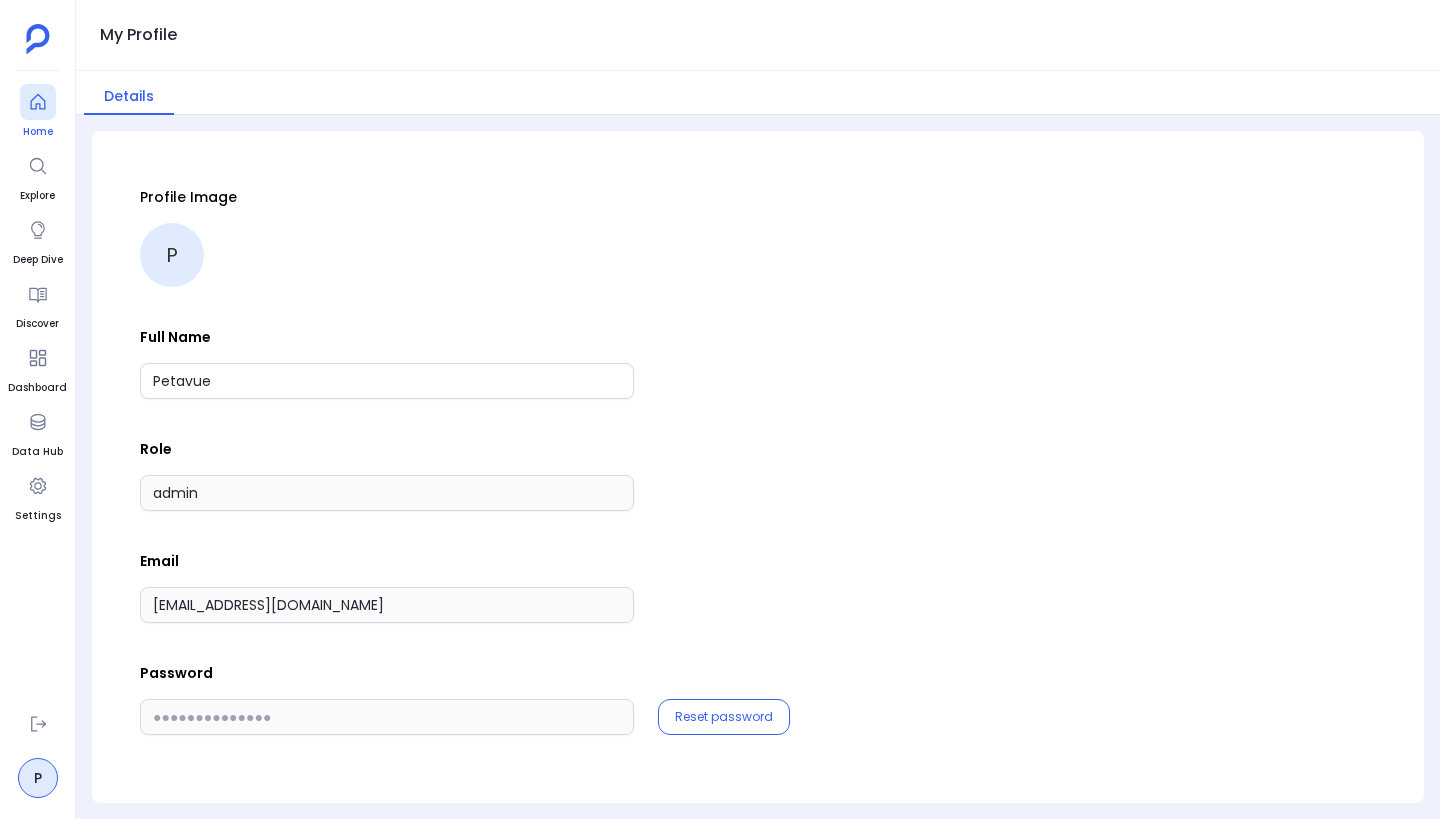 click 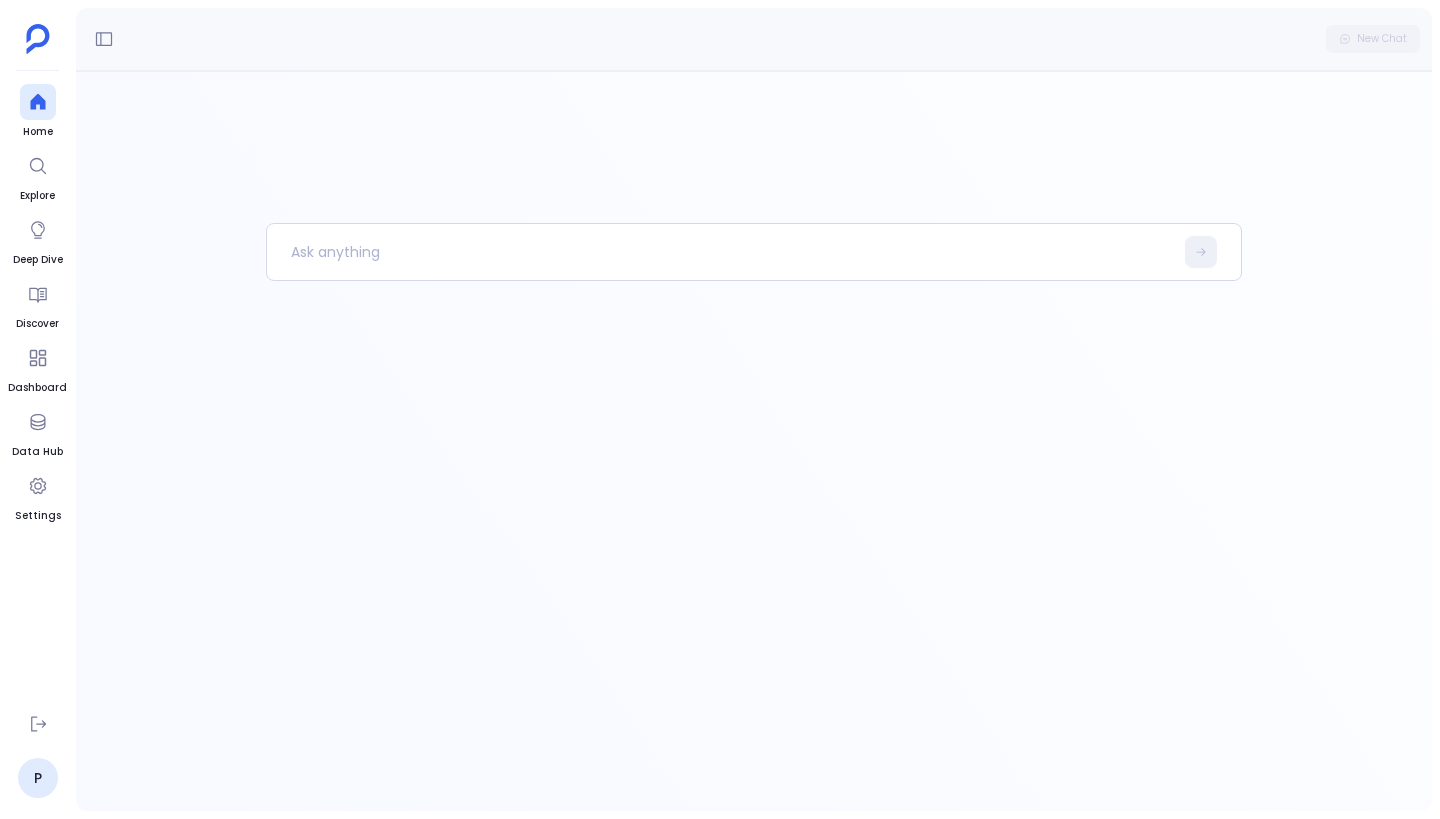 click at bounding box center [754, 441] 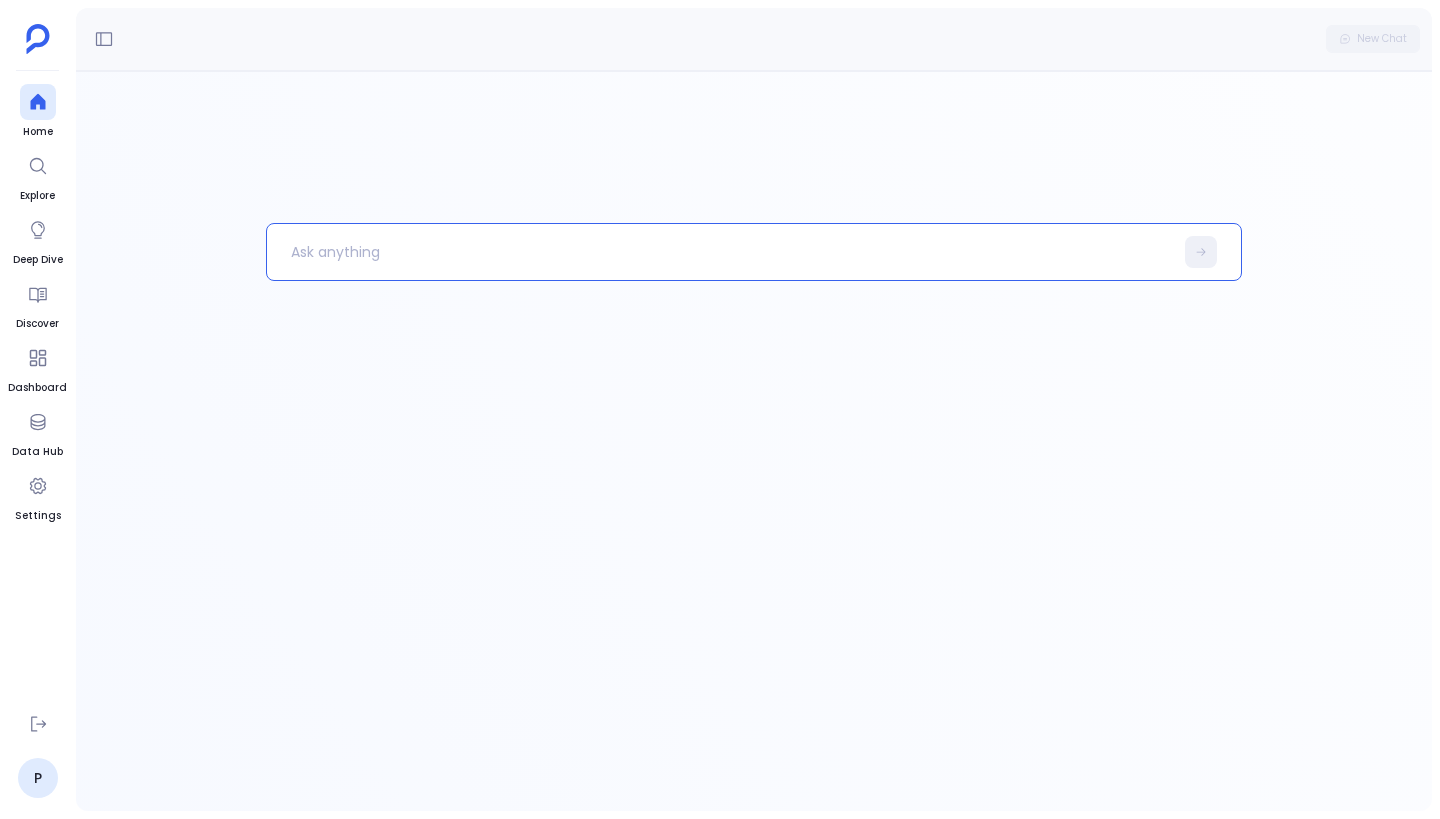 click at bounding box center [720, 252] 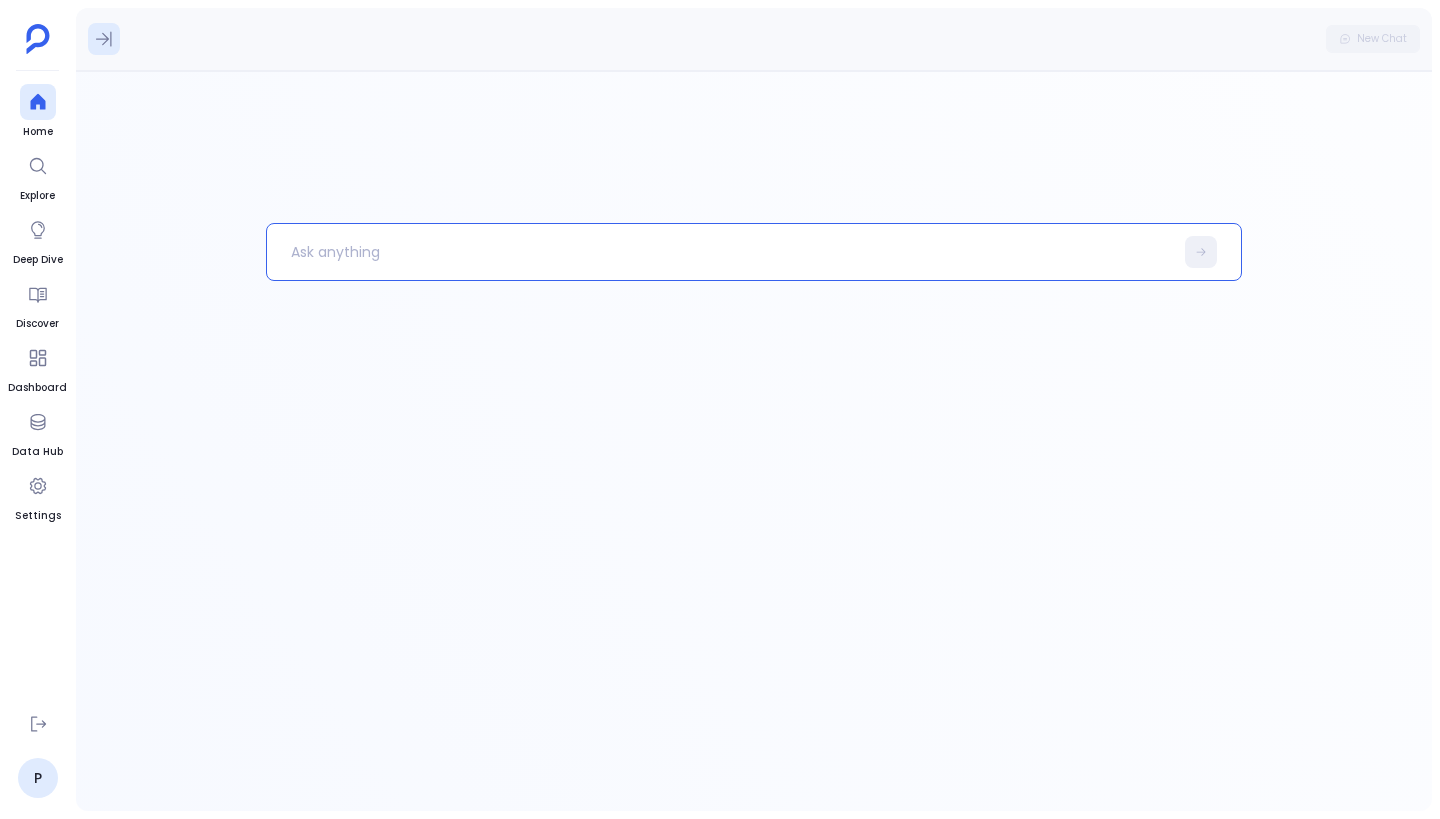 click 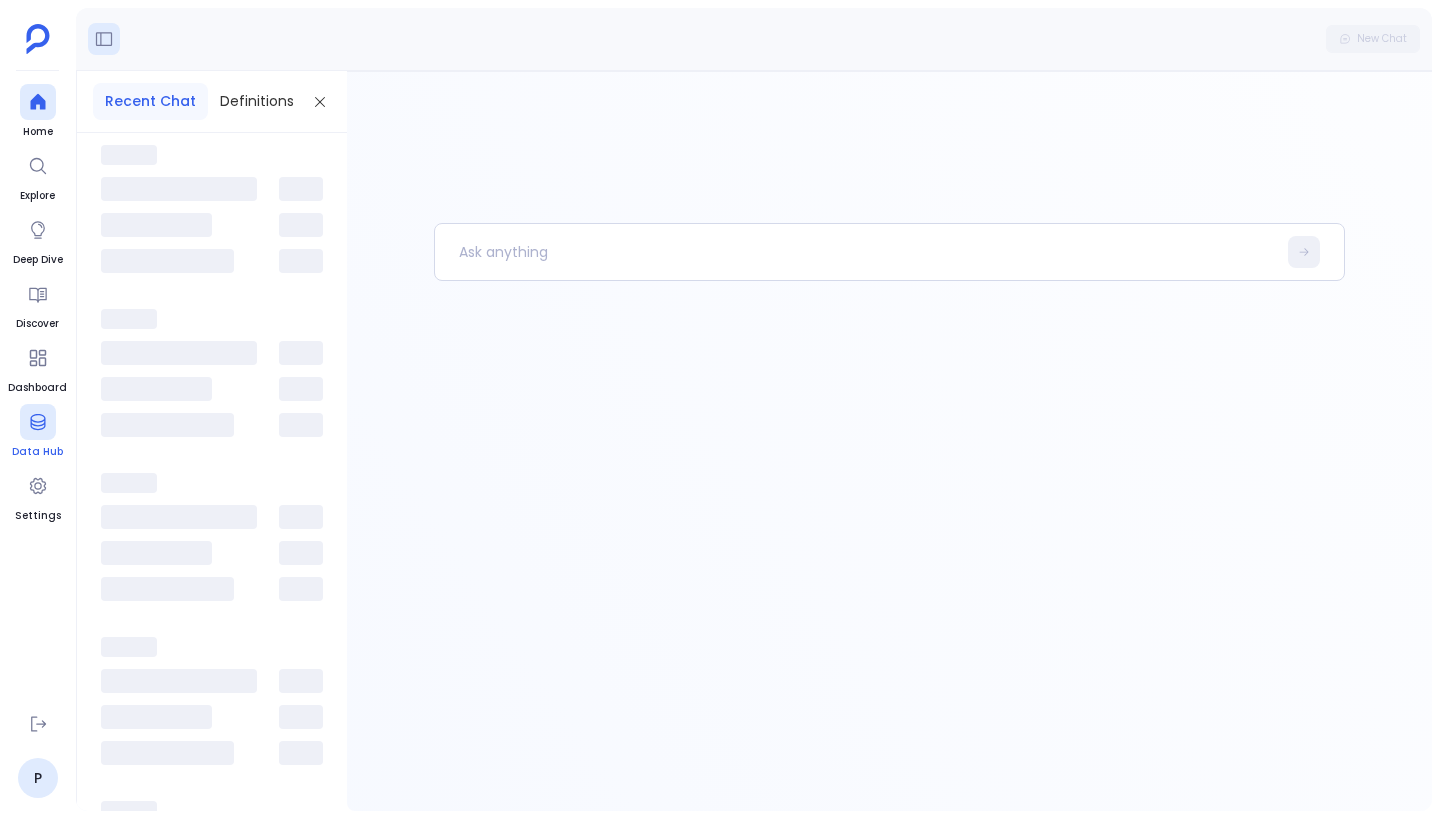 click on "Data Hub" at bounding box center (37, 432) 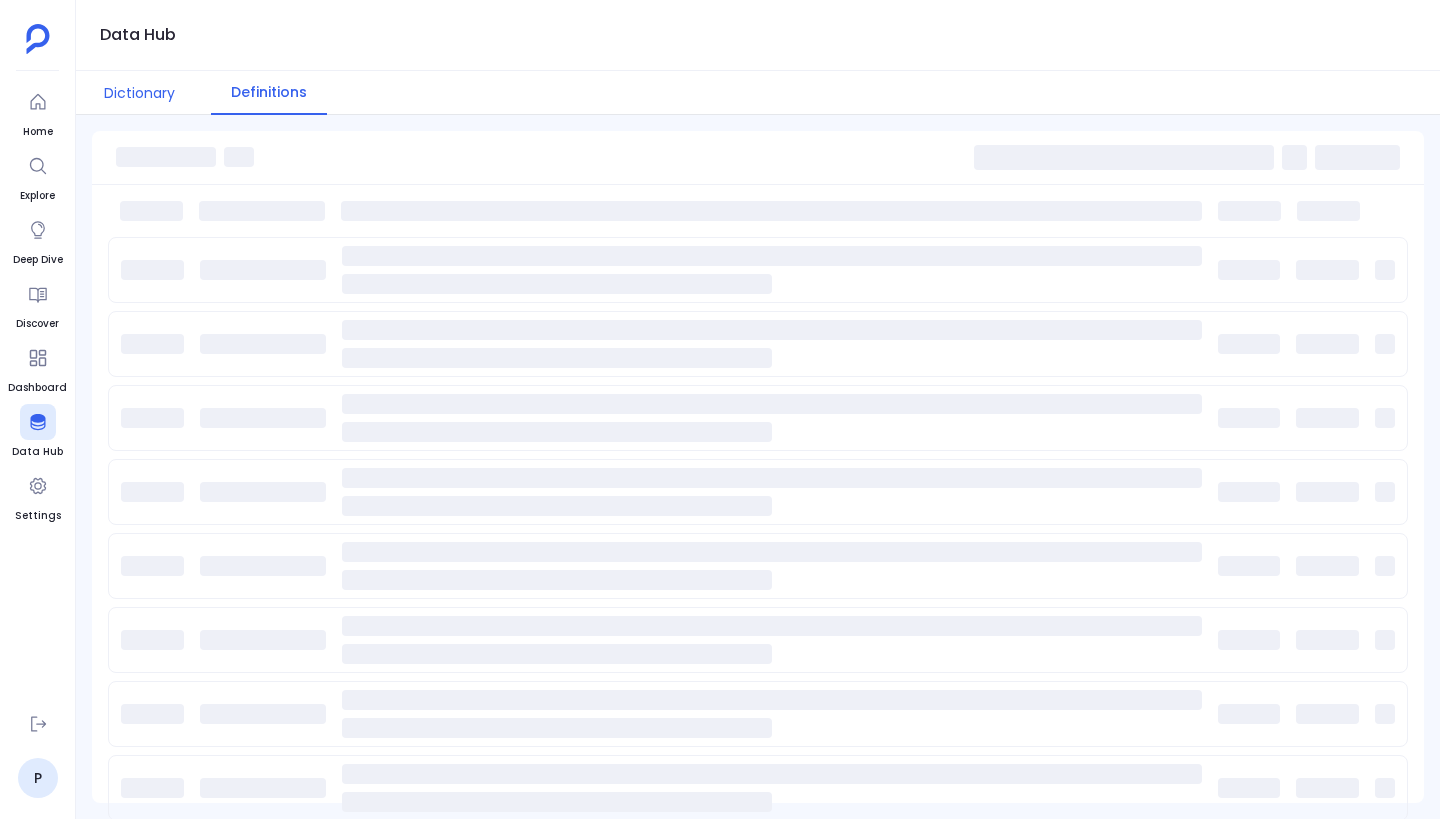 click on "Dictionary" at bounding box center [139, 93] 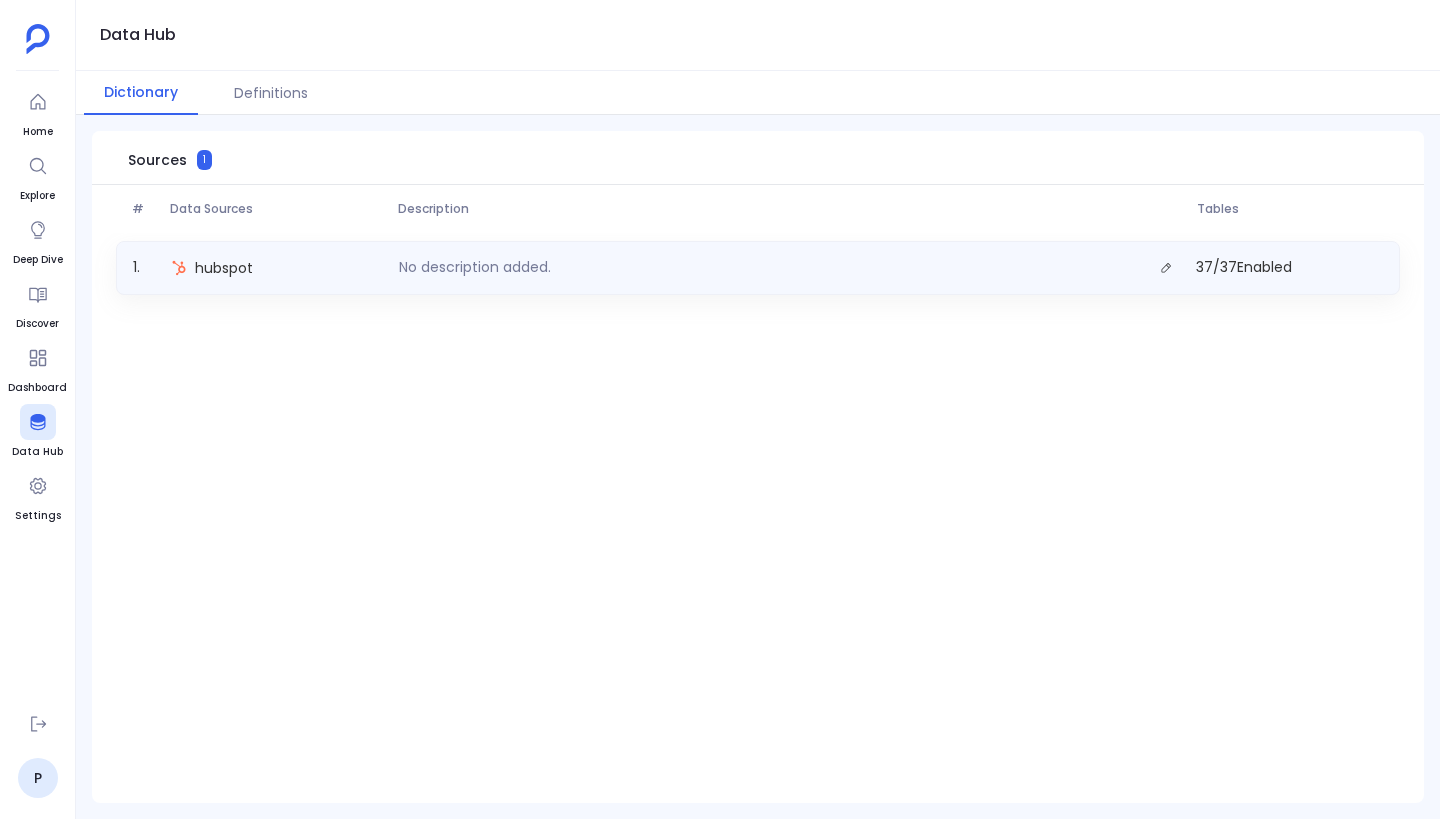 click on "hubspot" at bounding box center [277, 268] 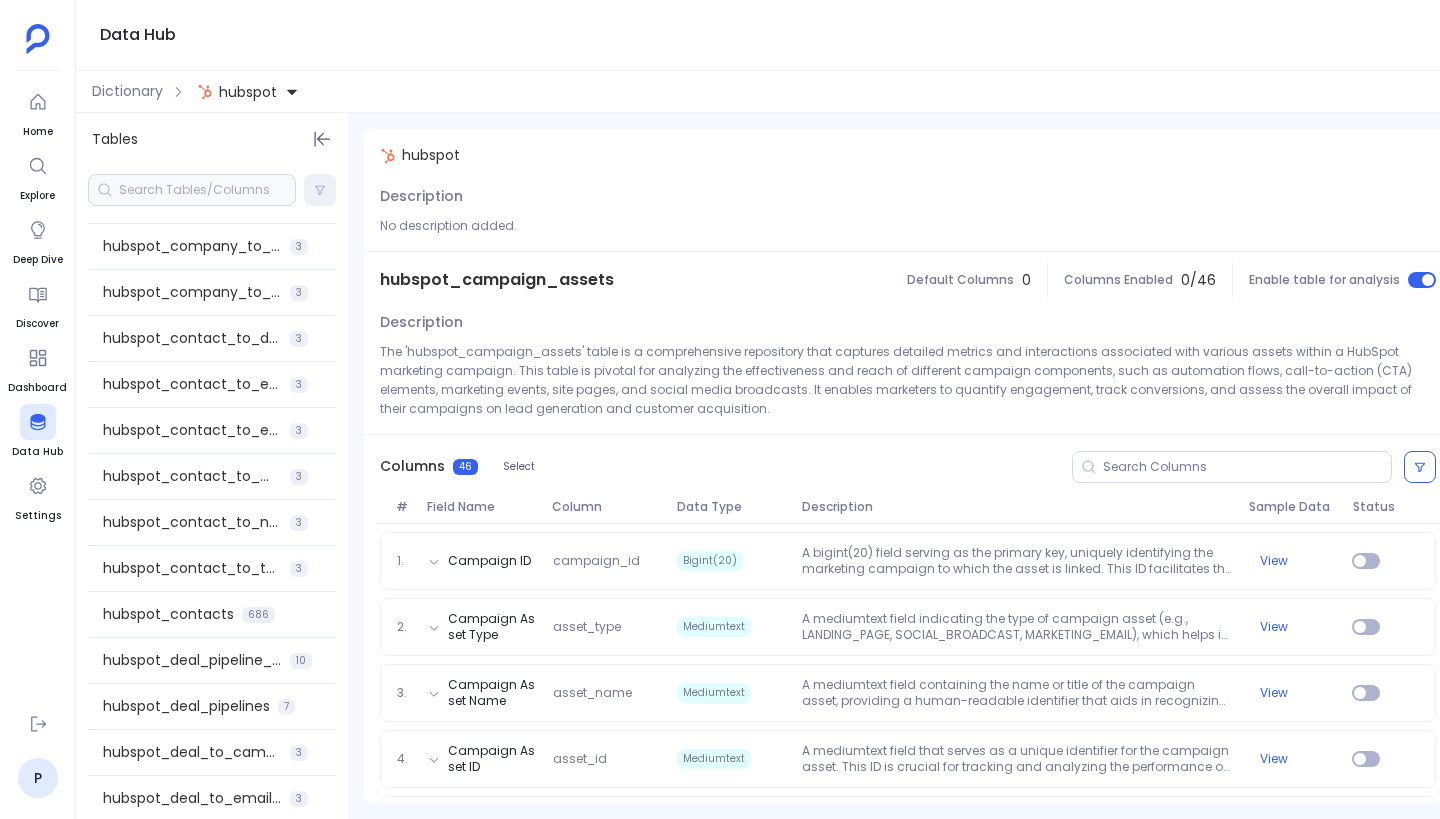 scroll, scrollTop: 998, scrollLeft: 0, axis: vertical 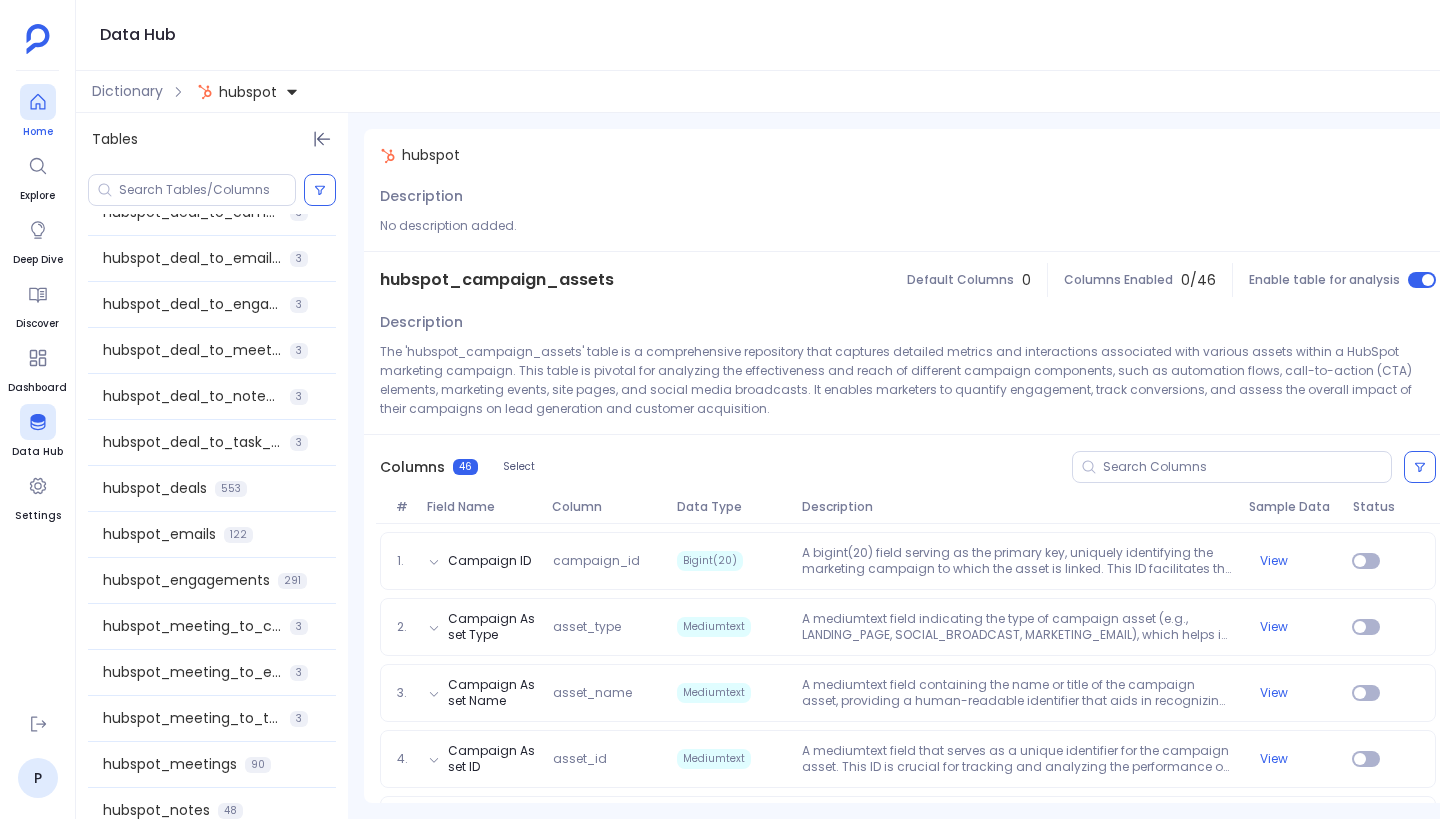 click 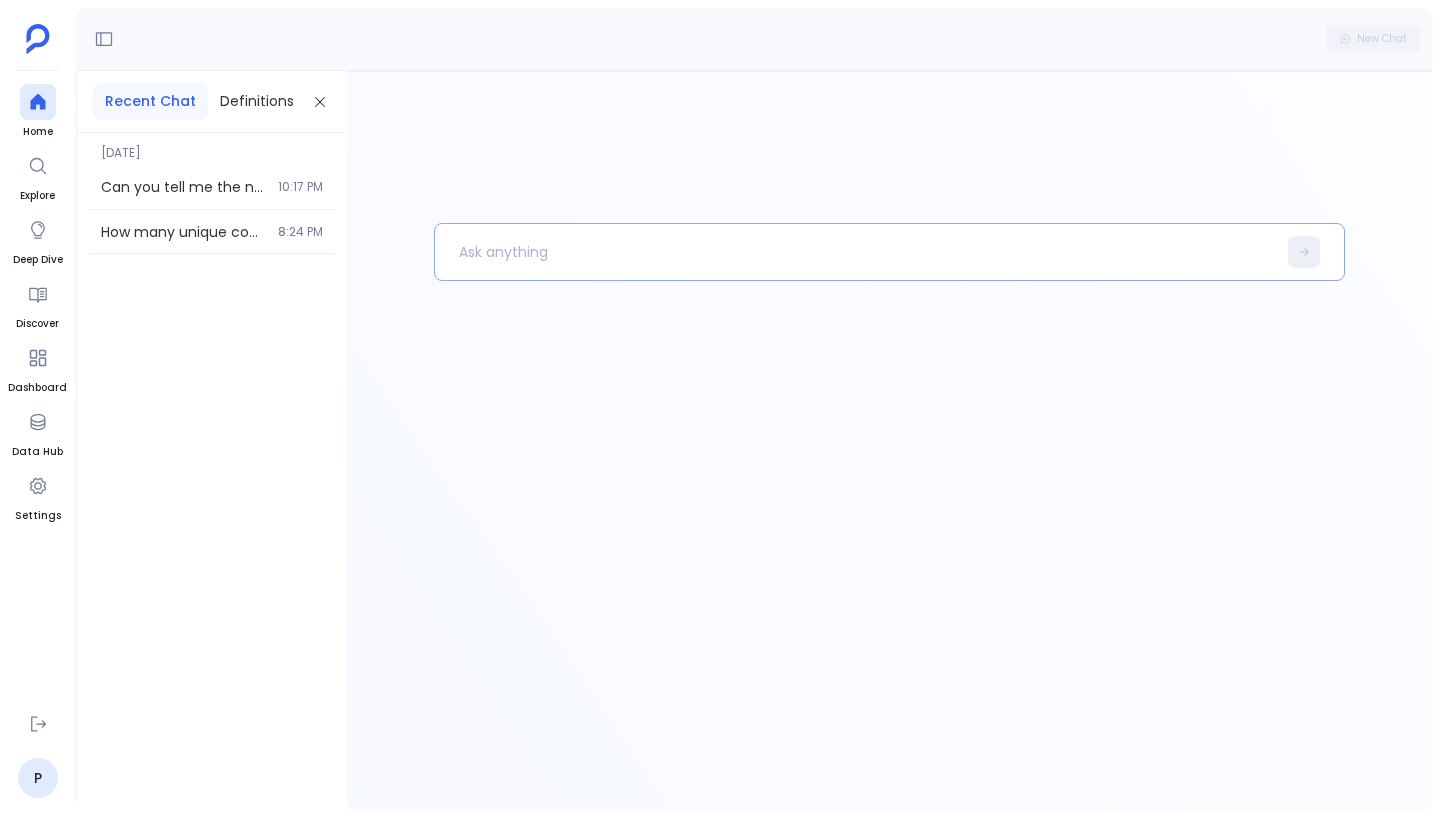 click at bounding box center (855, 252) 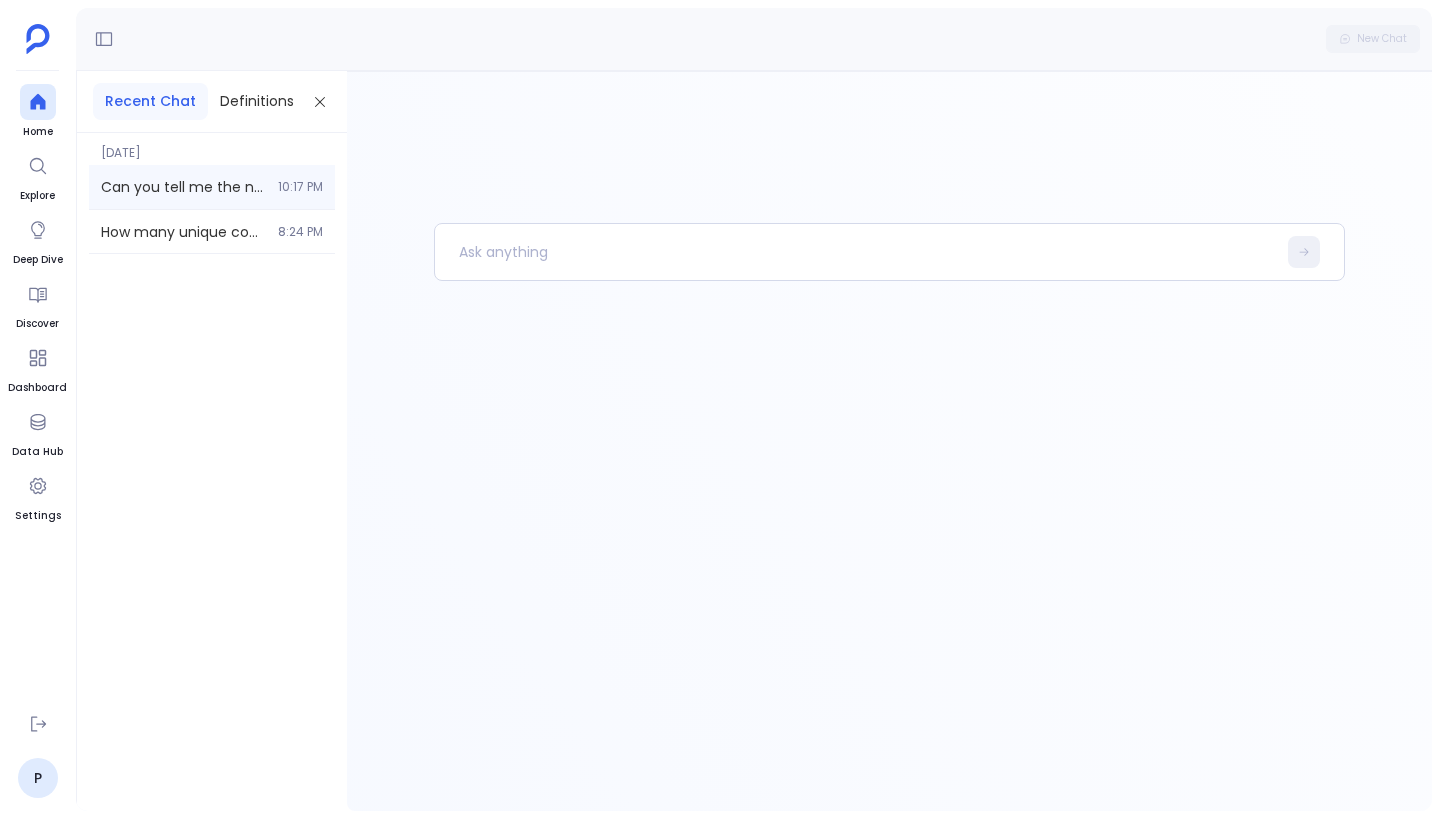 click on "Can you tell me the number of unique companies in company table 10:17 PM" at bounding box center [212, 187] 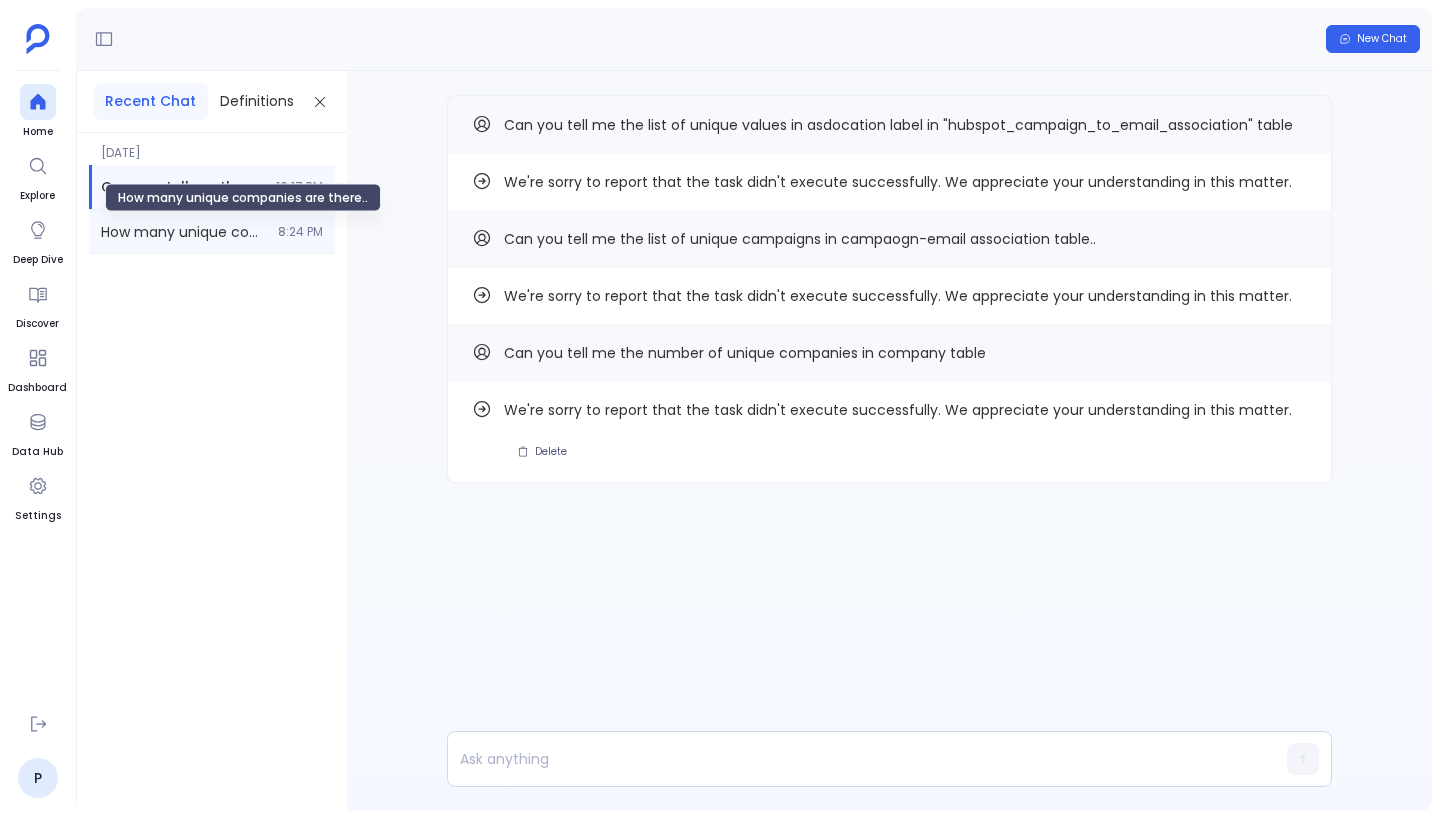 click on "How many unique companies are there.." at bounding box center [183, 232] 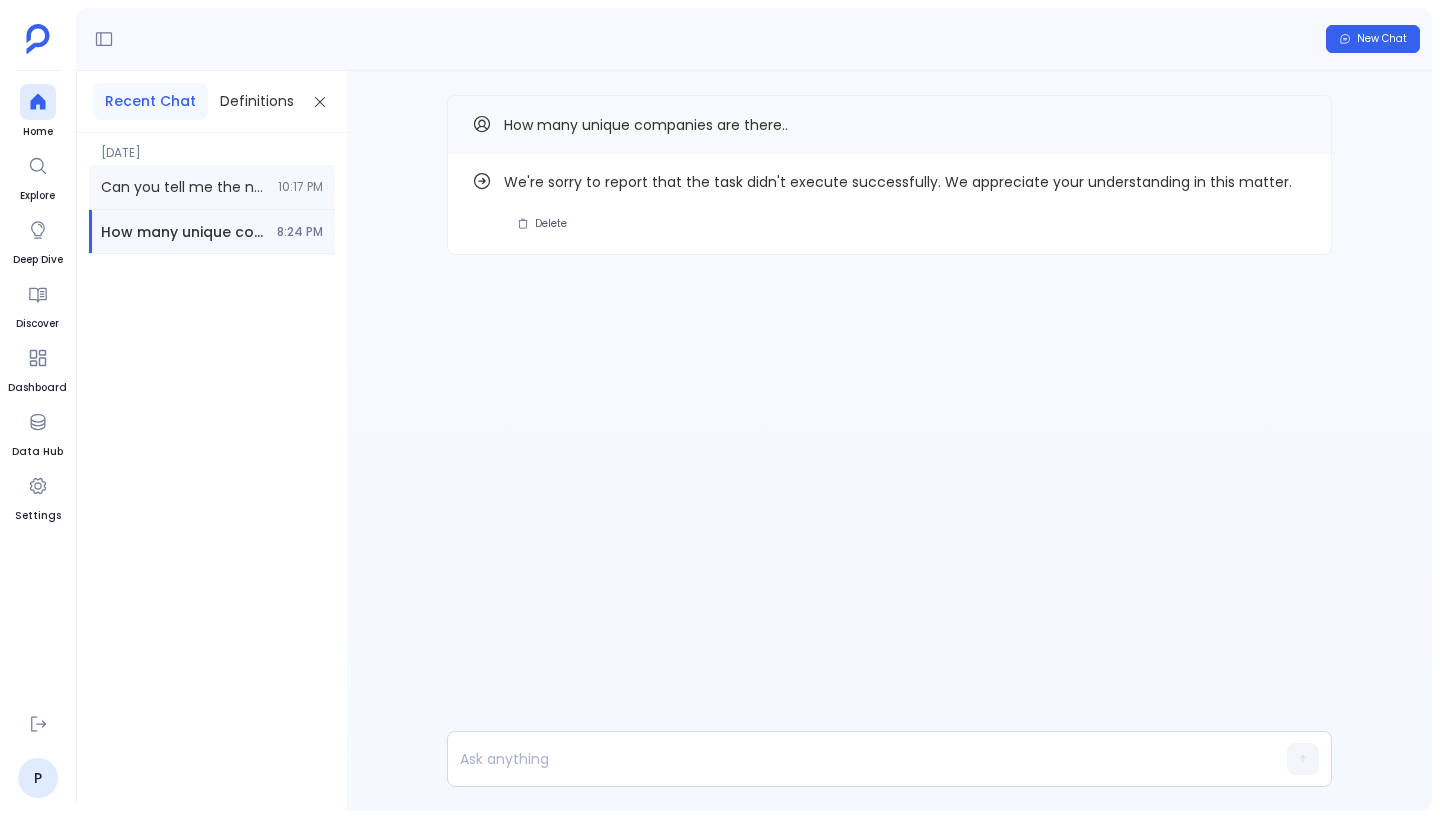 click on "Can you tell me the number of unique companies in company table 10:17 PM" at bounding box center [212, 187] 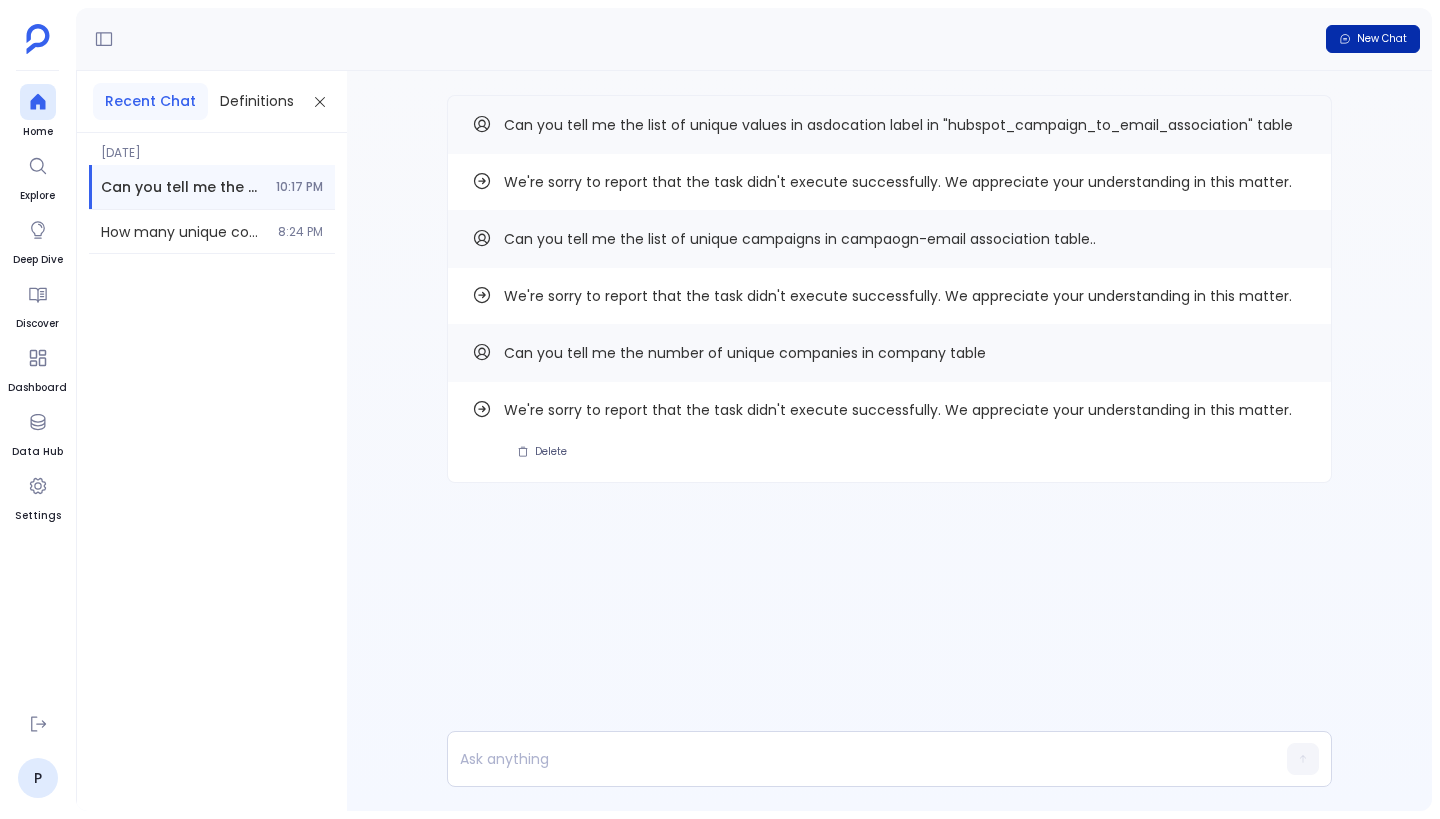 click on "New Chat" at bounding box center [1382, 39] 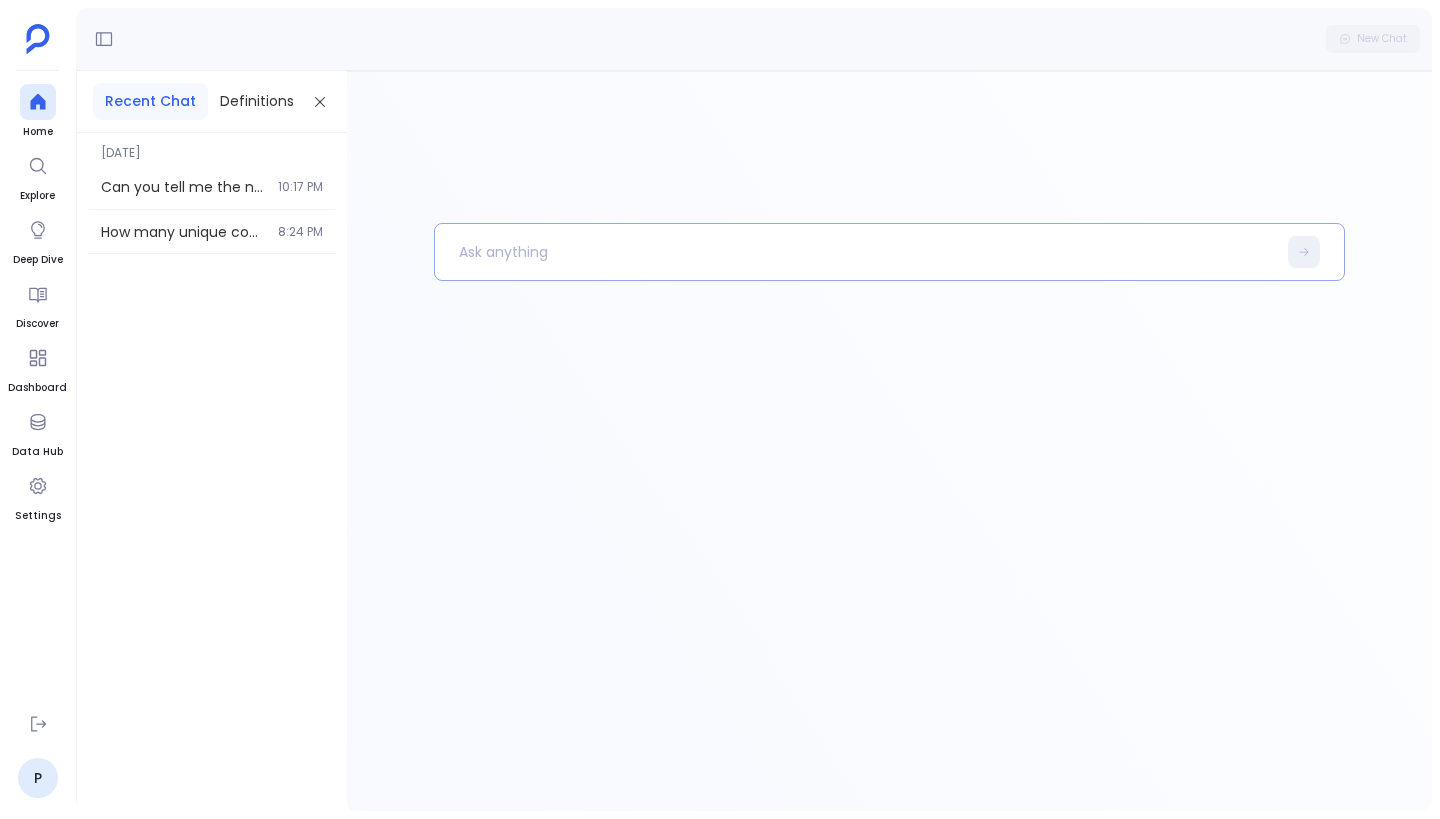 click at bounding box center (855, 252) 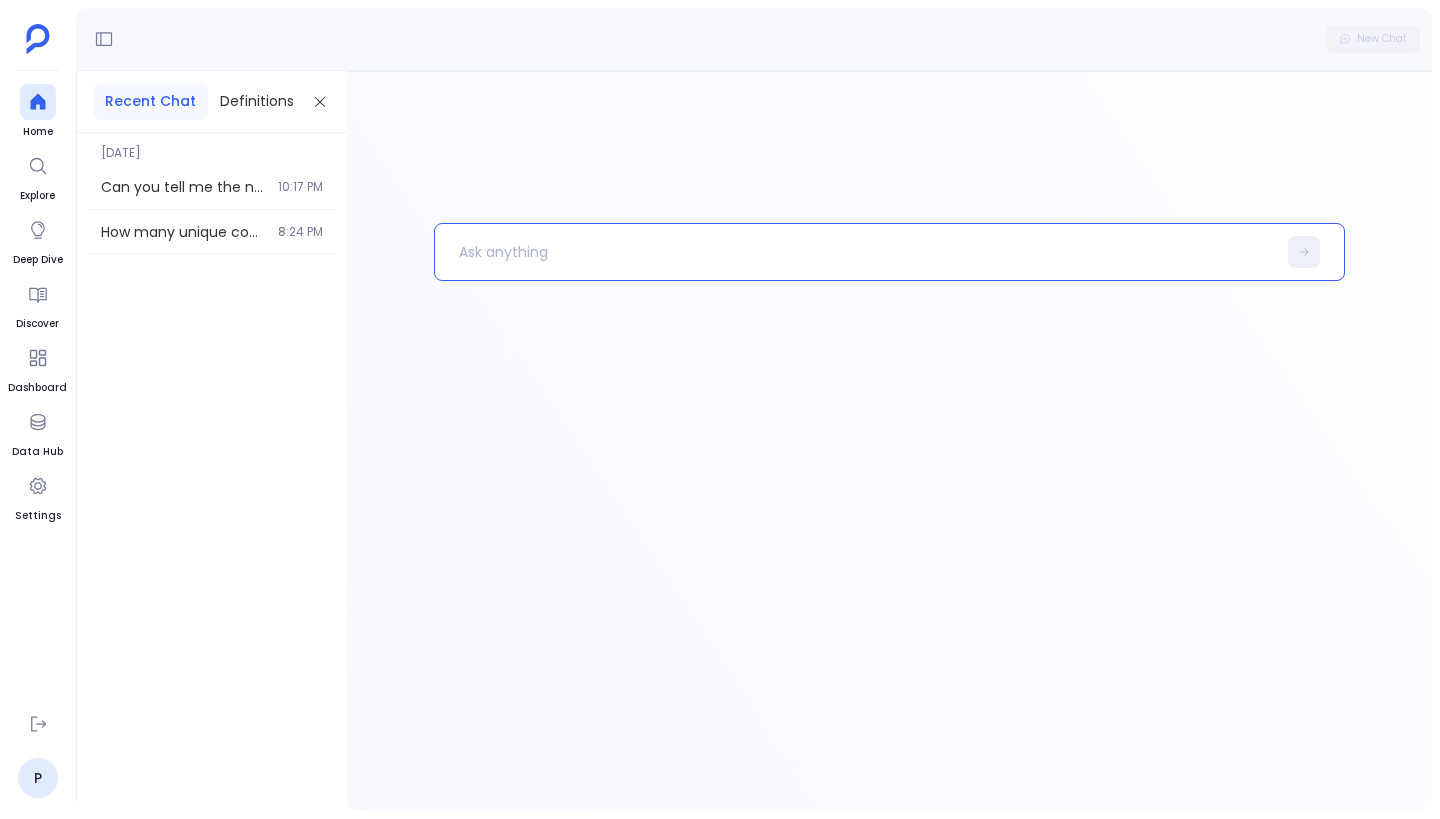 type 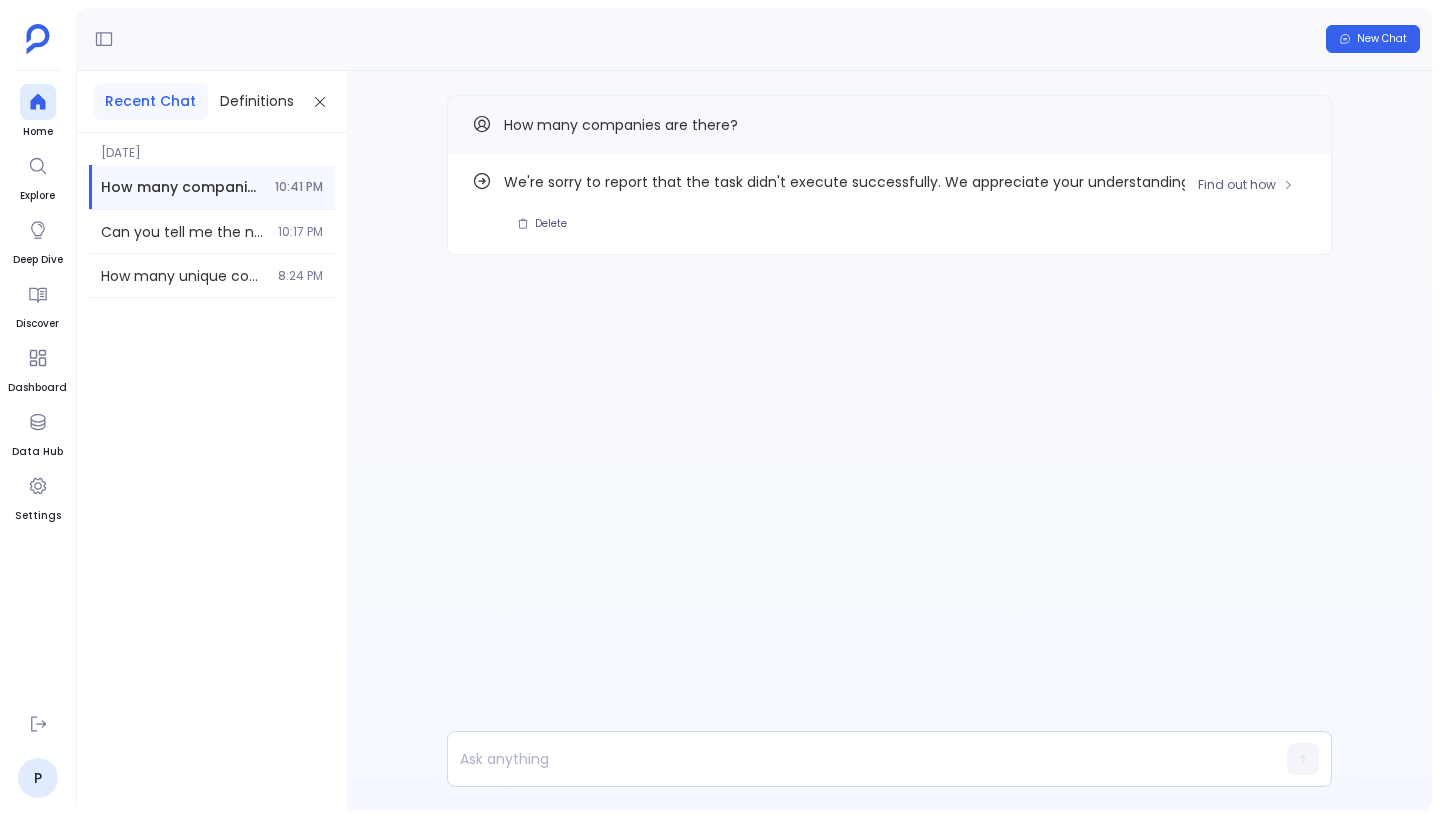 click on "Find out how We're sorry to report that the task didn't execute successfully. We appreciate your understanding in this matter. [GEOGRAPHIC_DATA]" at bounding box center [889, 204] 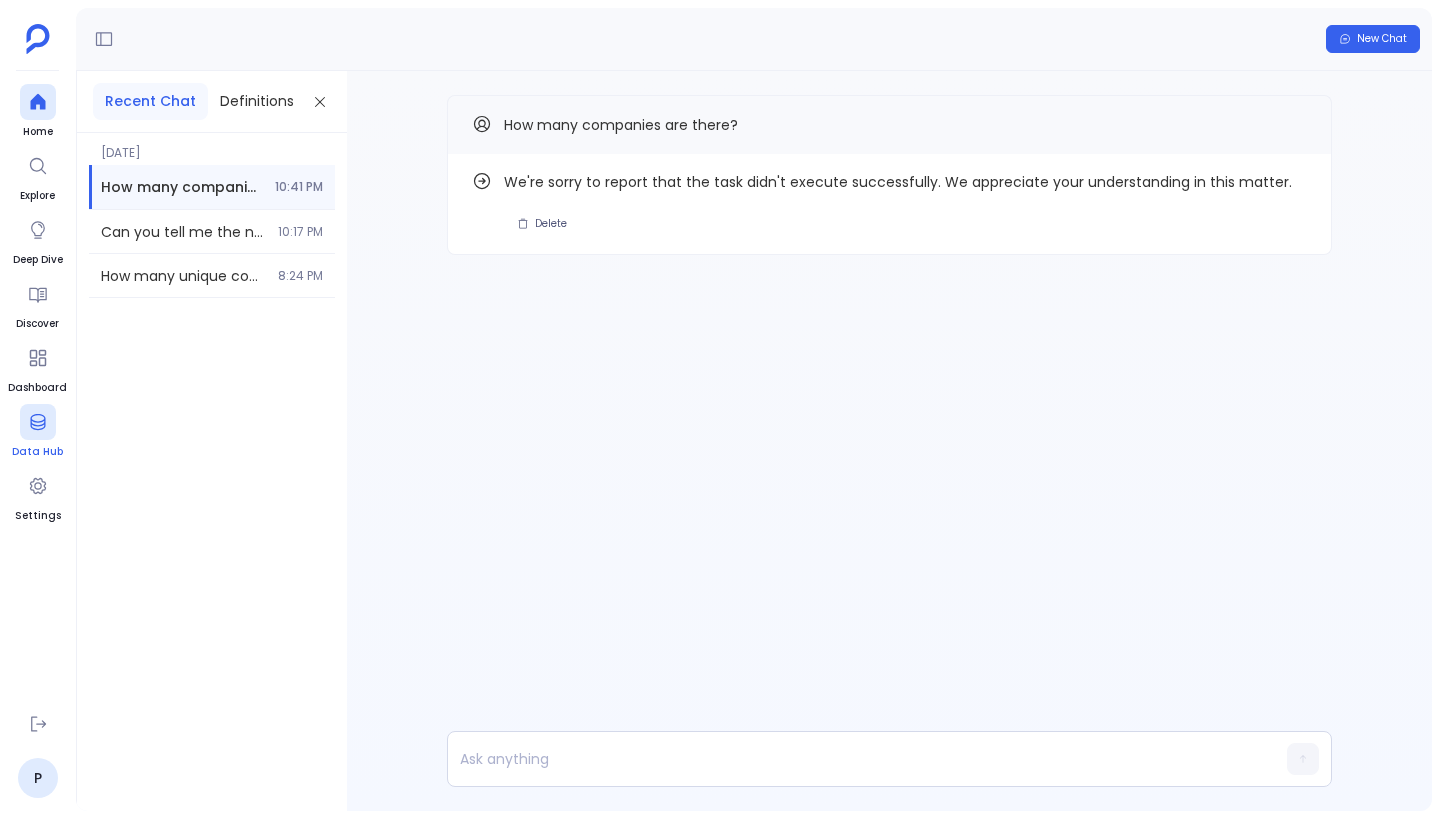 click 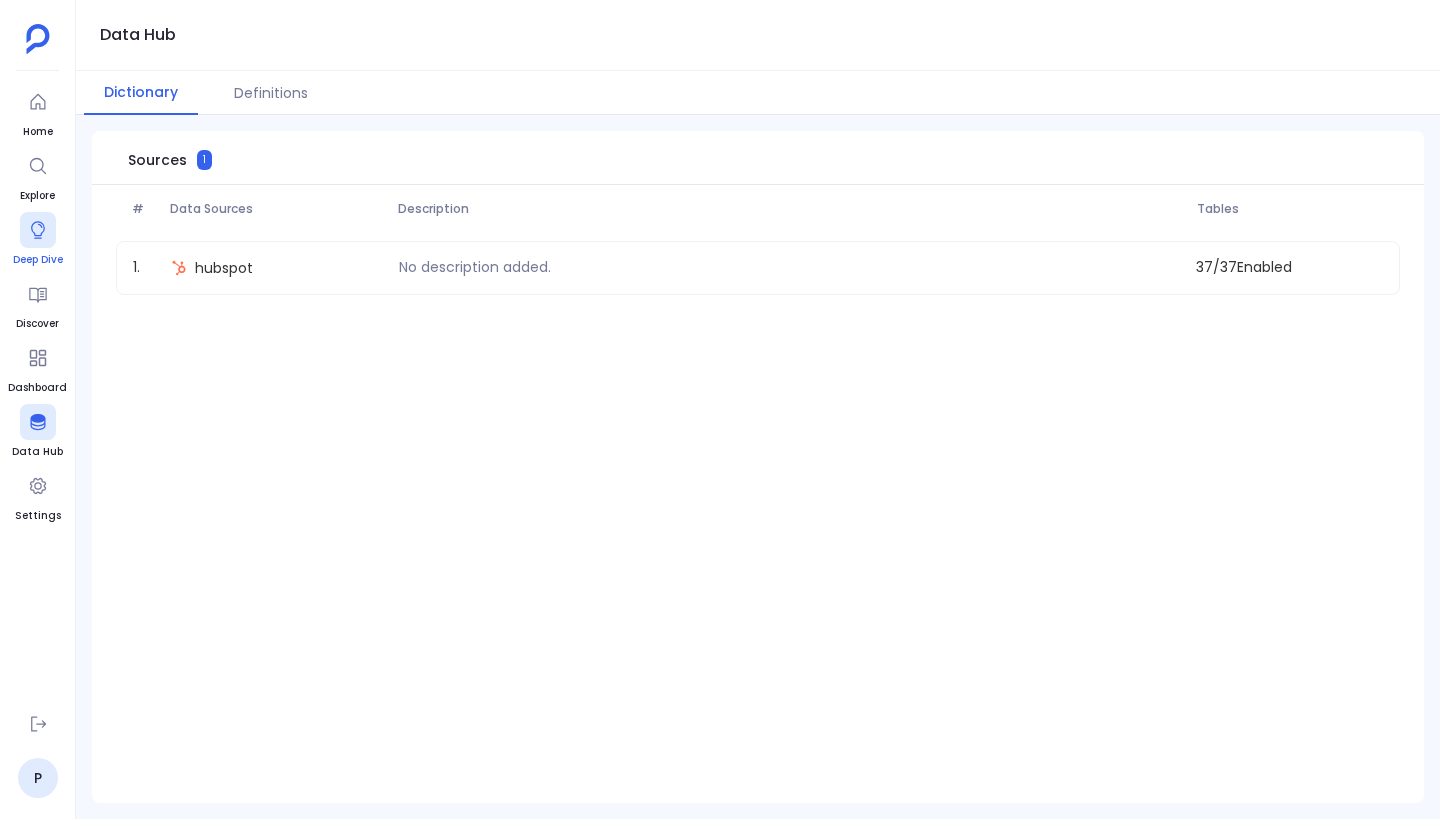 click 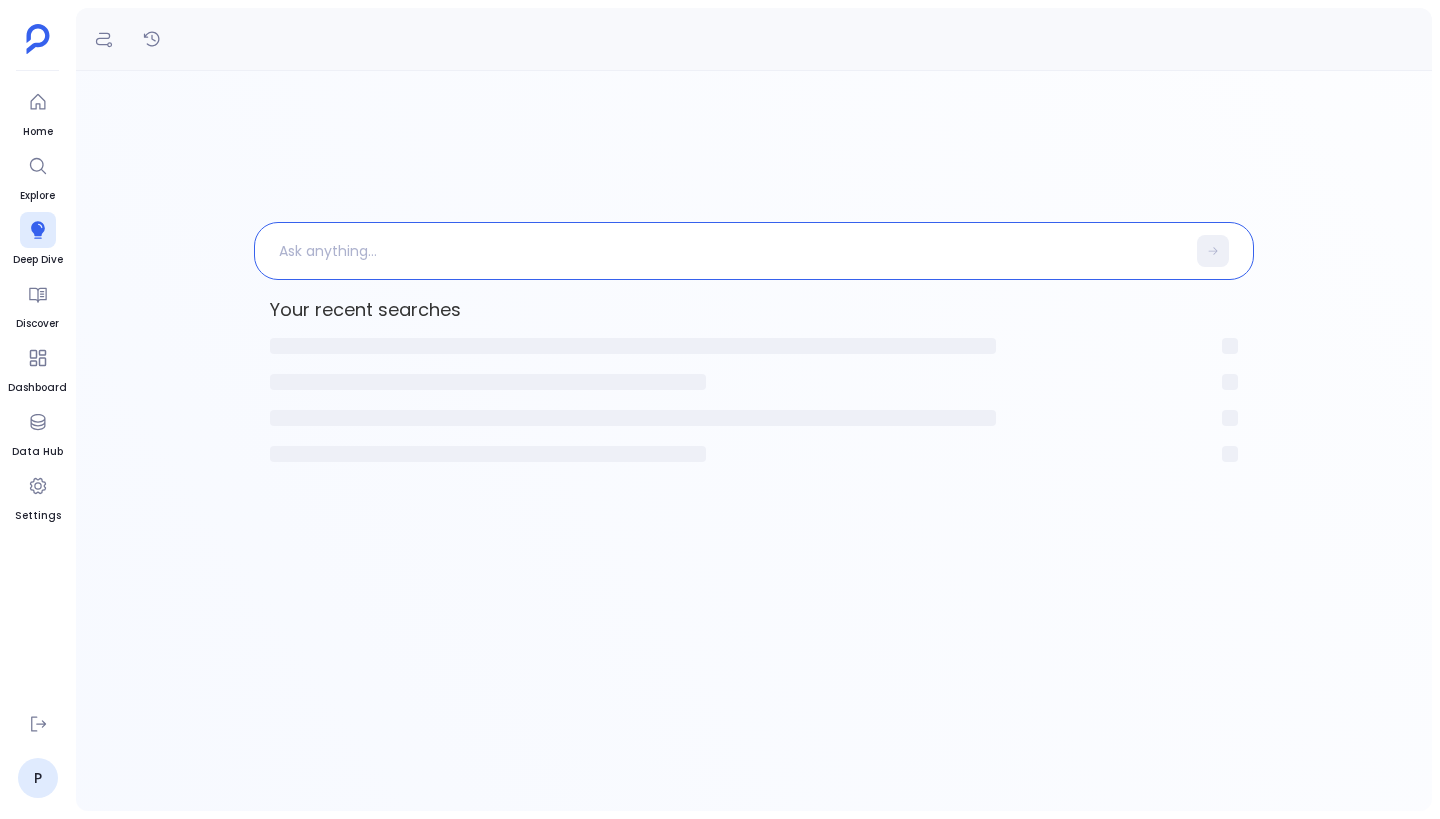 click at bounding box center [720, 251] 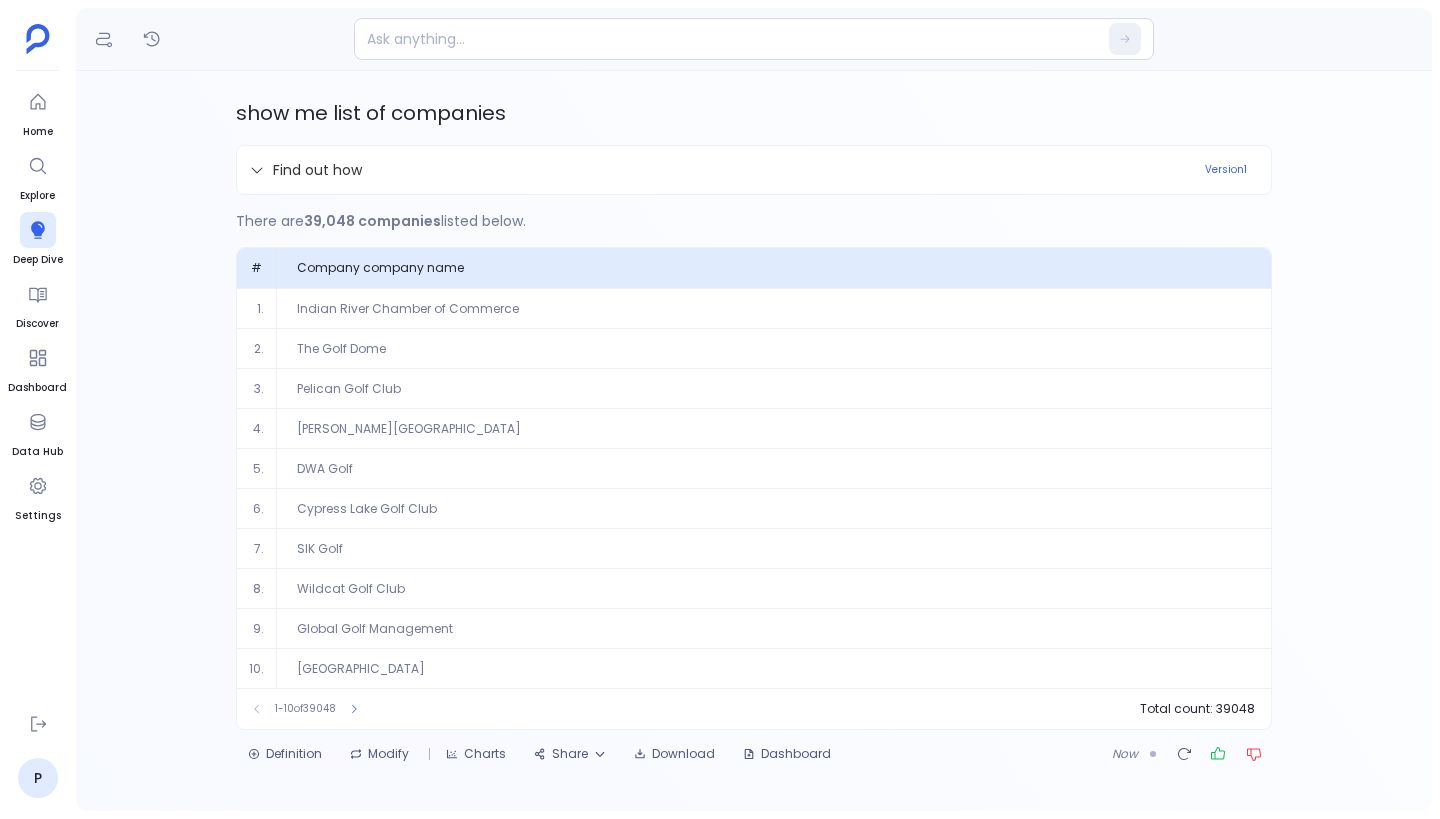 scroll, scrollTop: 0, scrollLeft: 0, axis: both 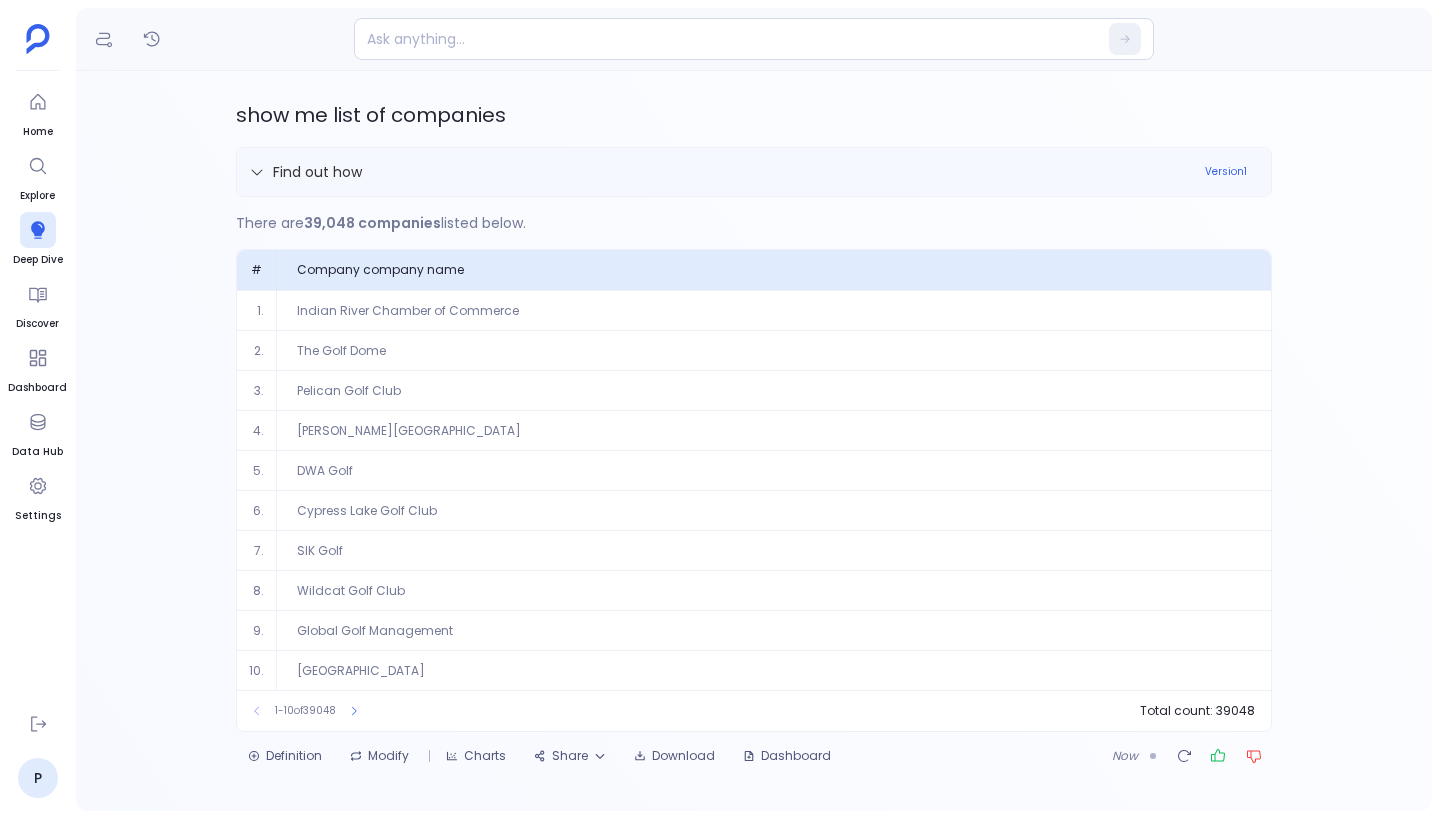 click on "Find out how" at bounding box center (721, 172) 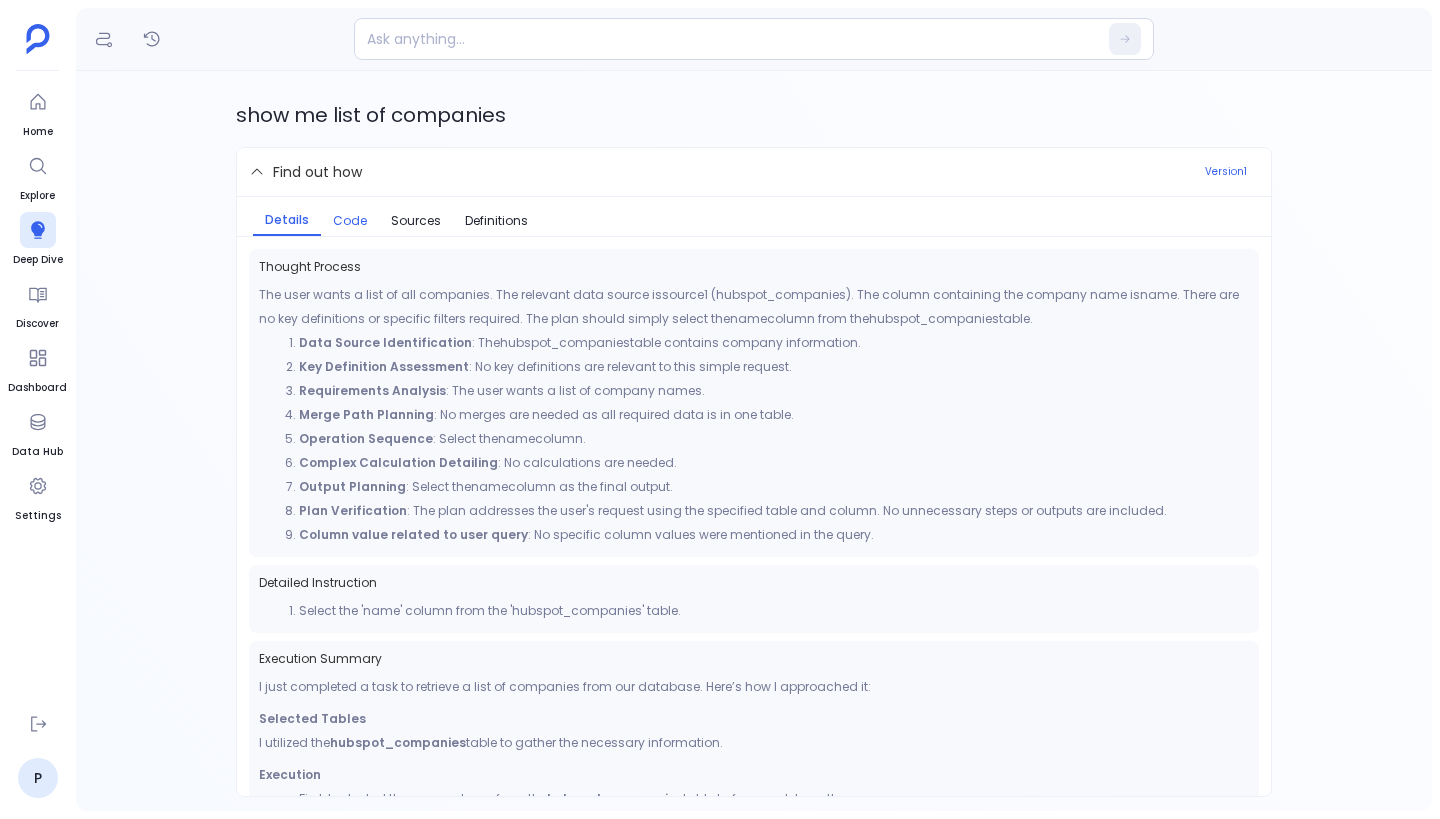 click on "Code" at bounding box center (350, 221) 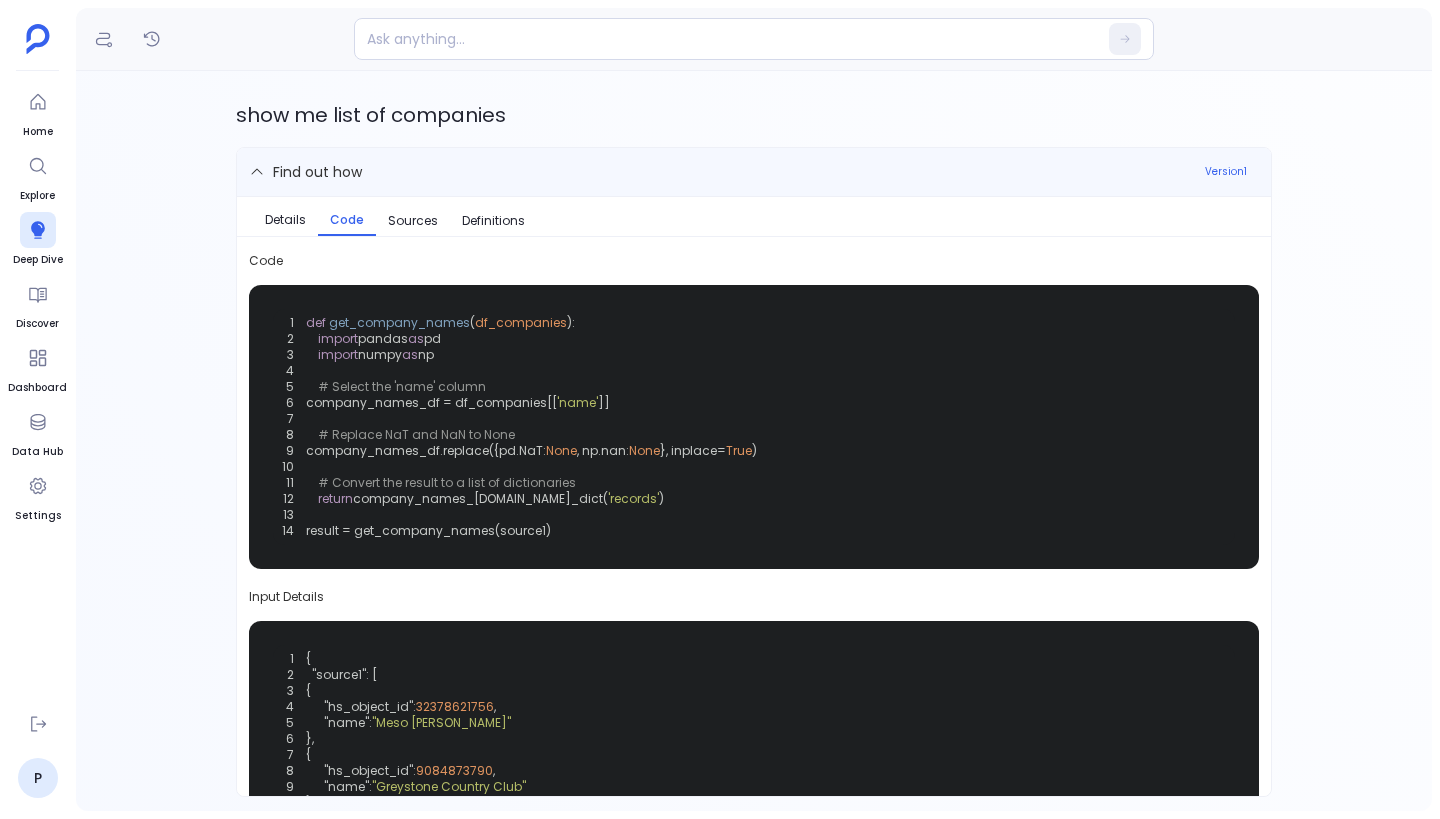 click on "Find out how" at bounding box center (317, 172) 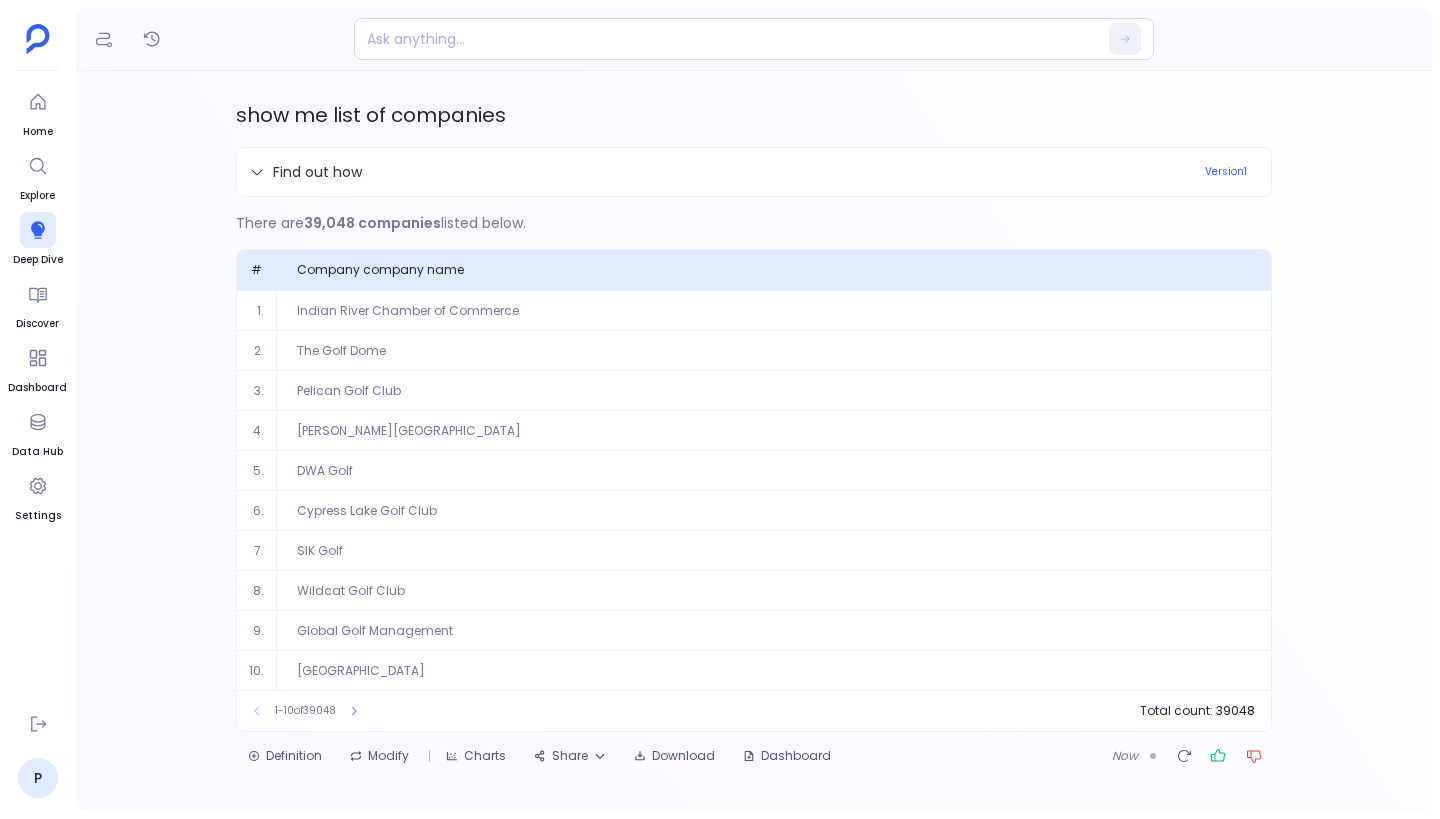 scroll, scrollTop: 2, scrollLeft: 0, axis: vertical 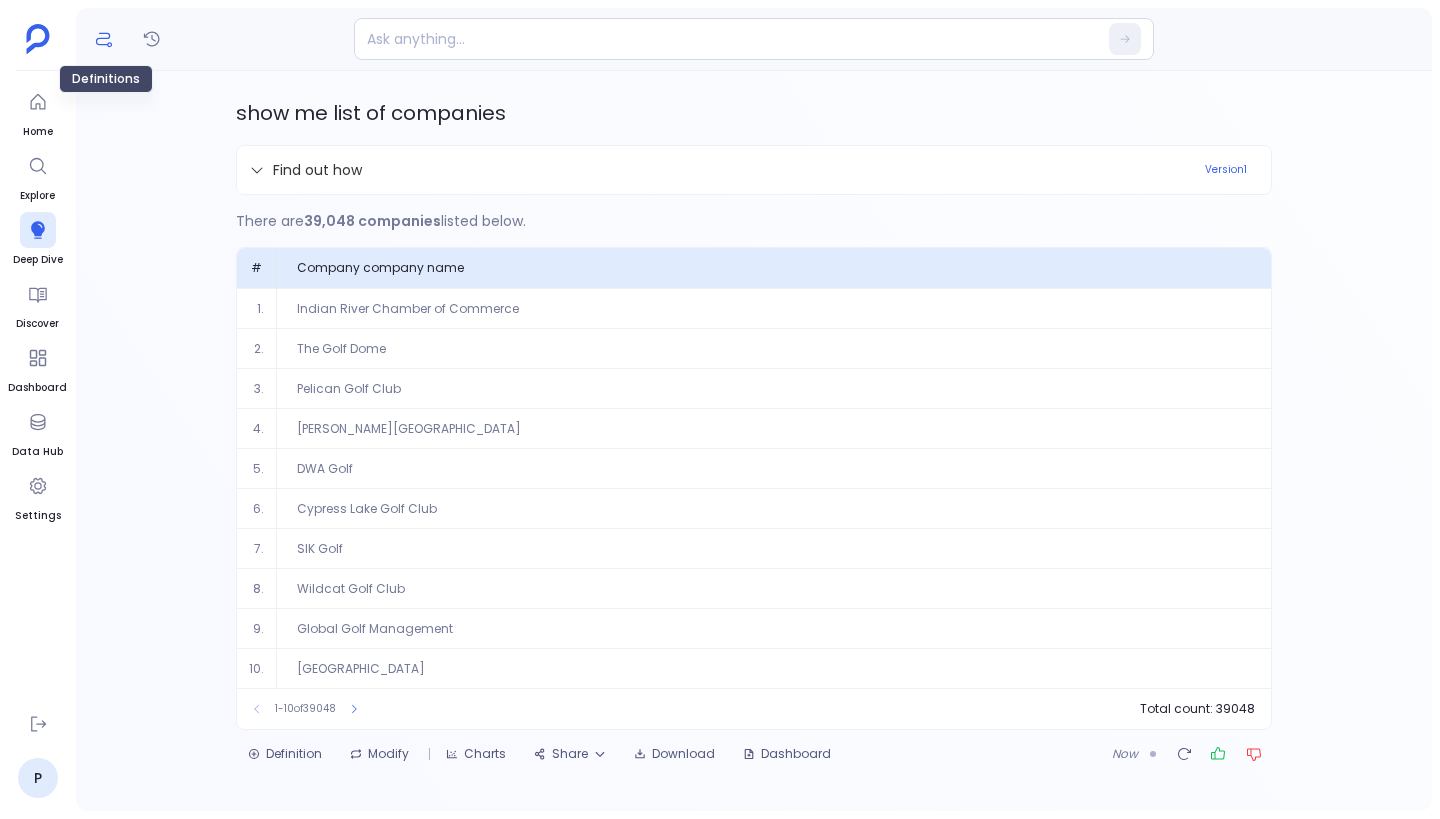 click 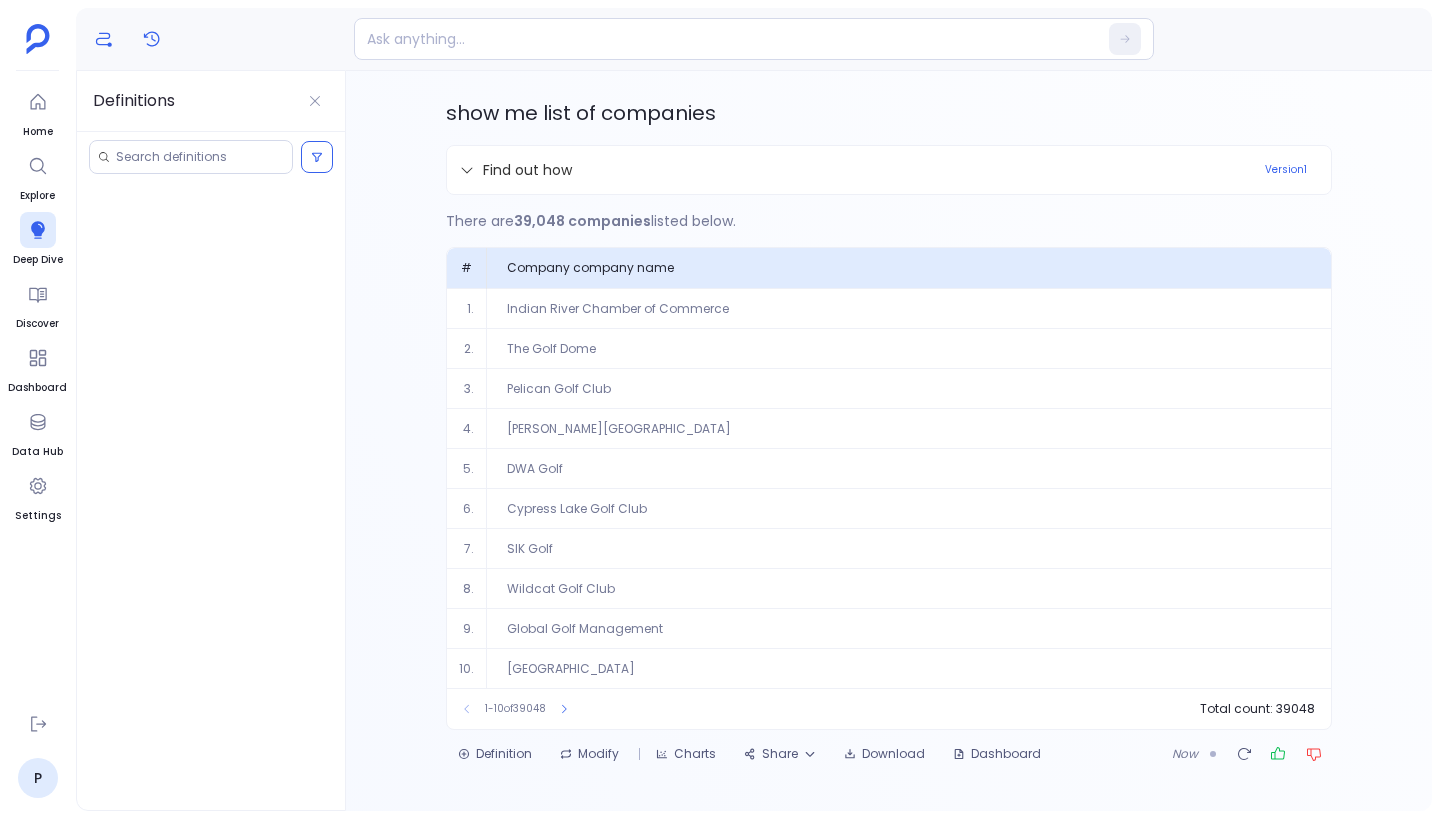 click 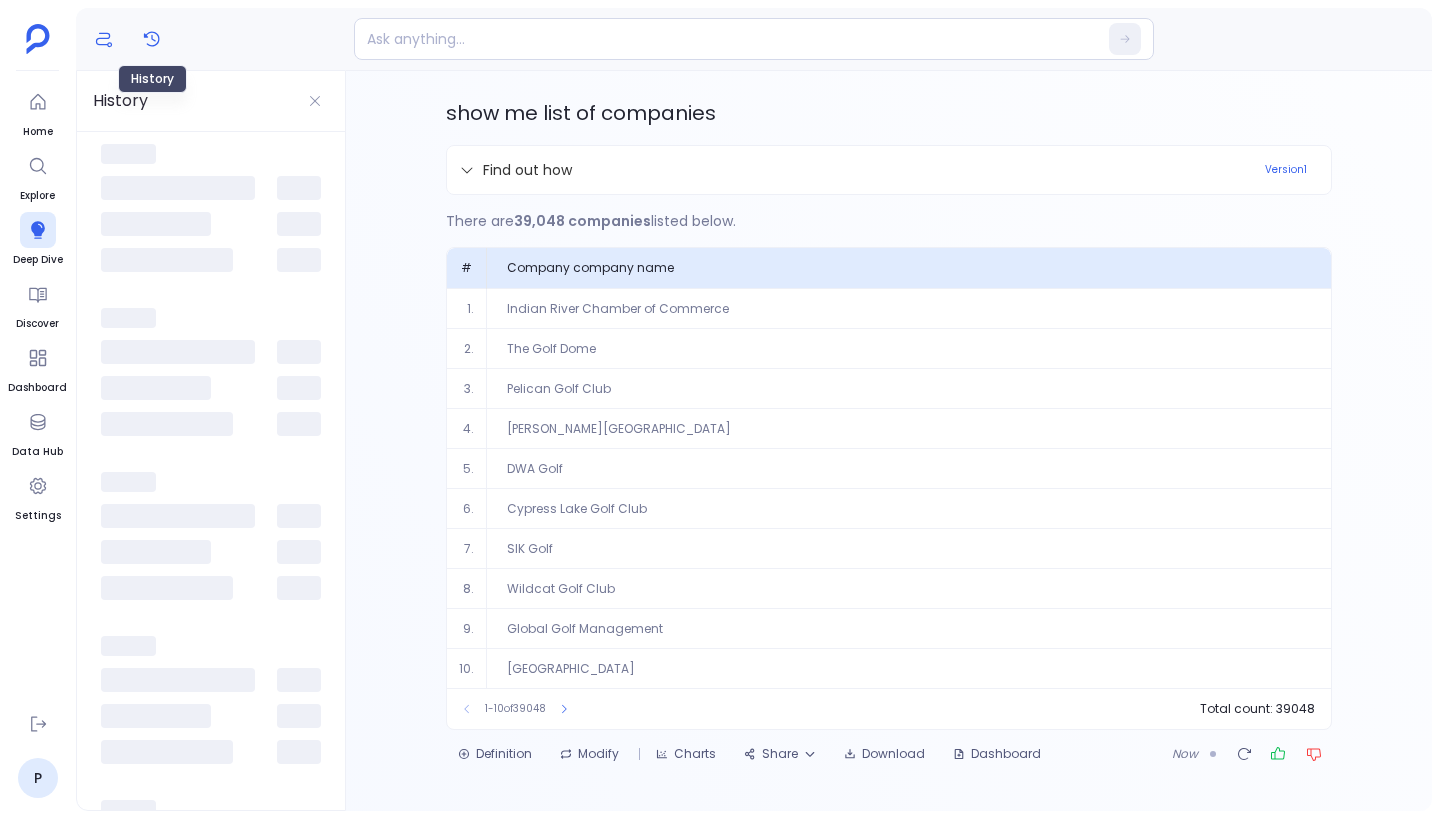 click 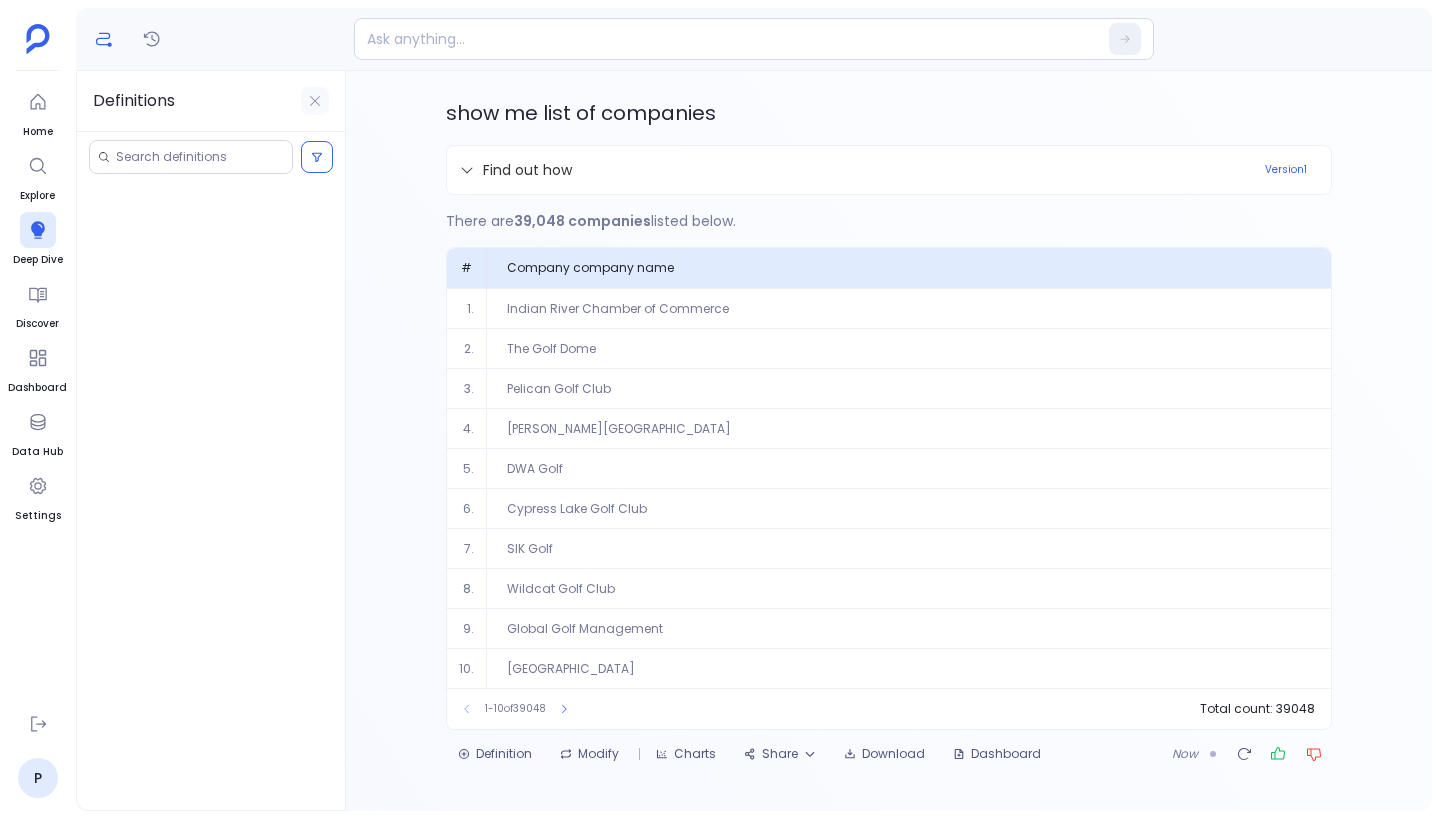 click 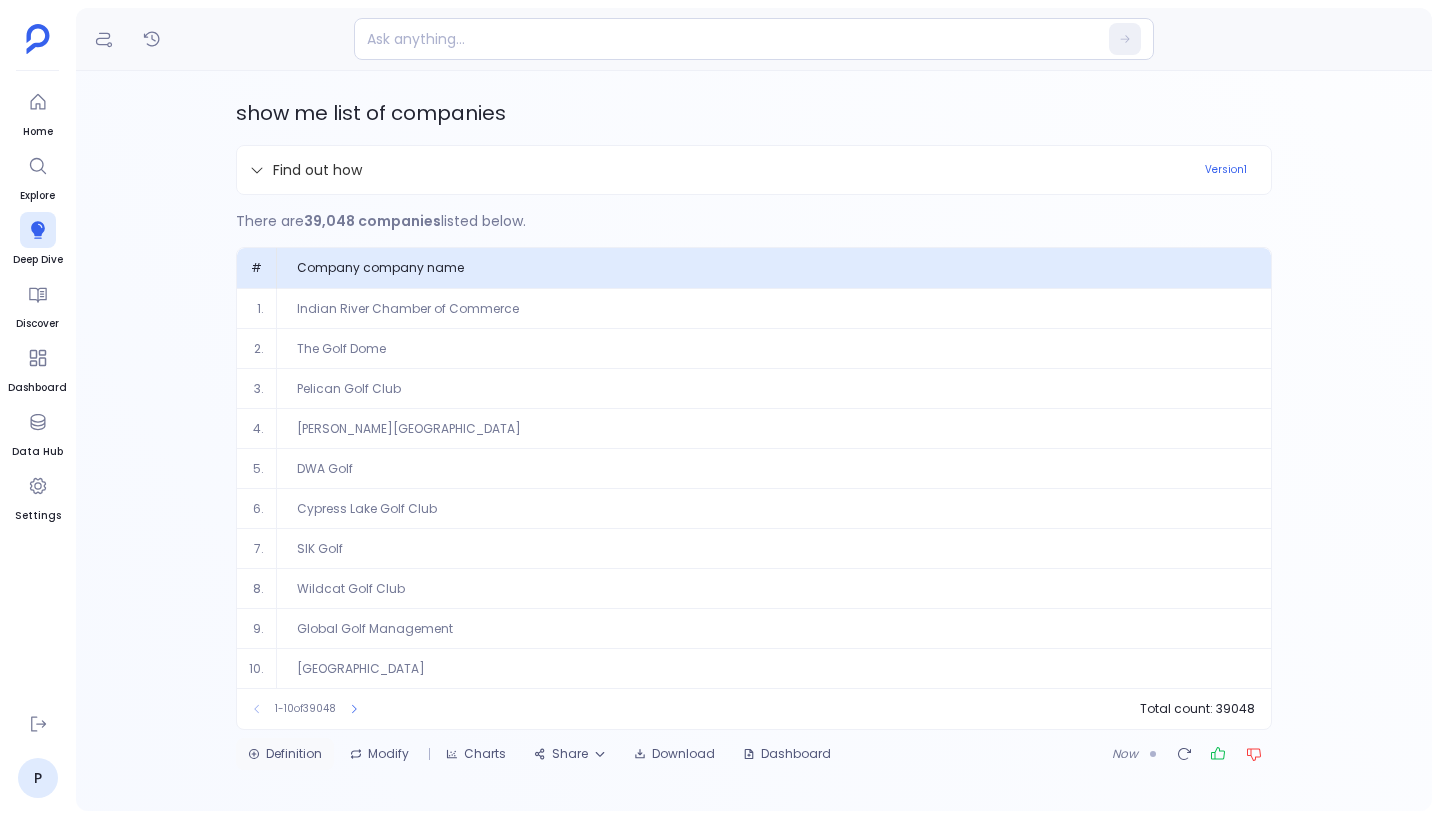 click on "Definition" at bounding box center (285, 754) 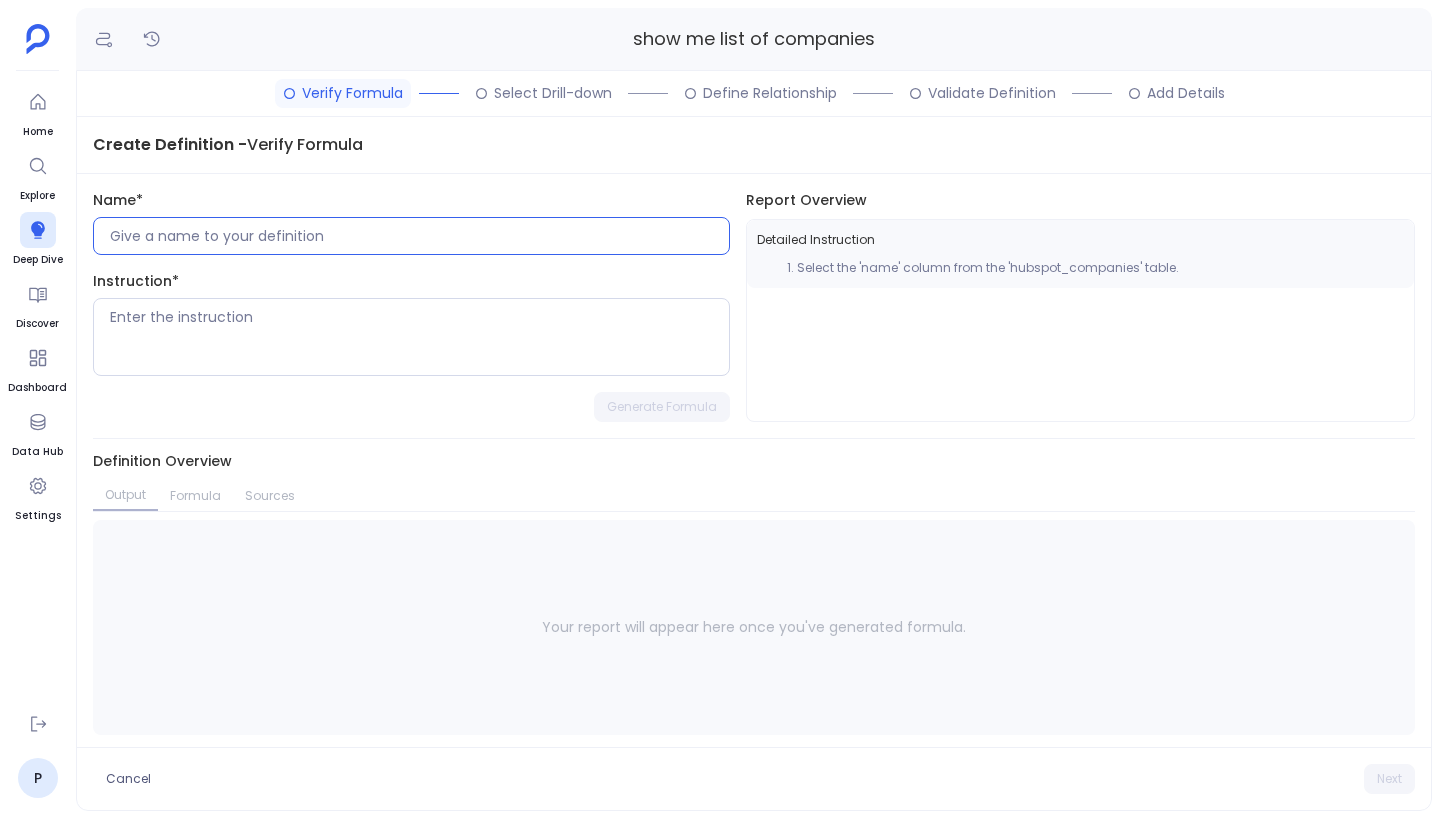 click at bounding box center (419, 236) 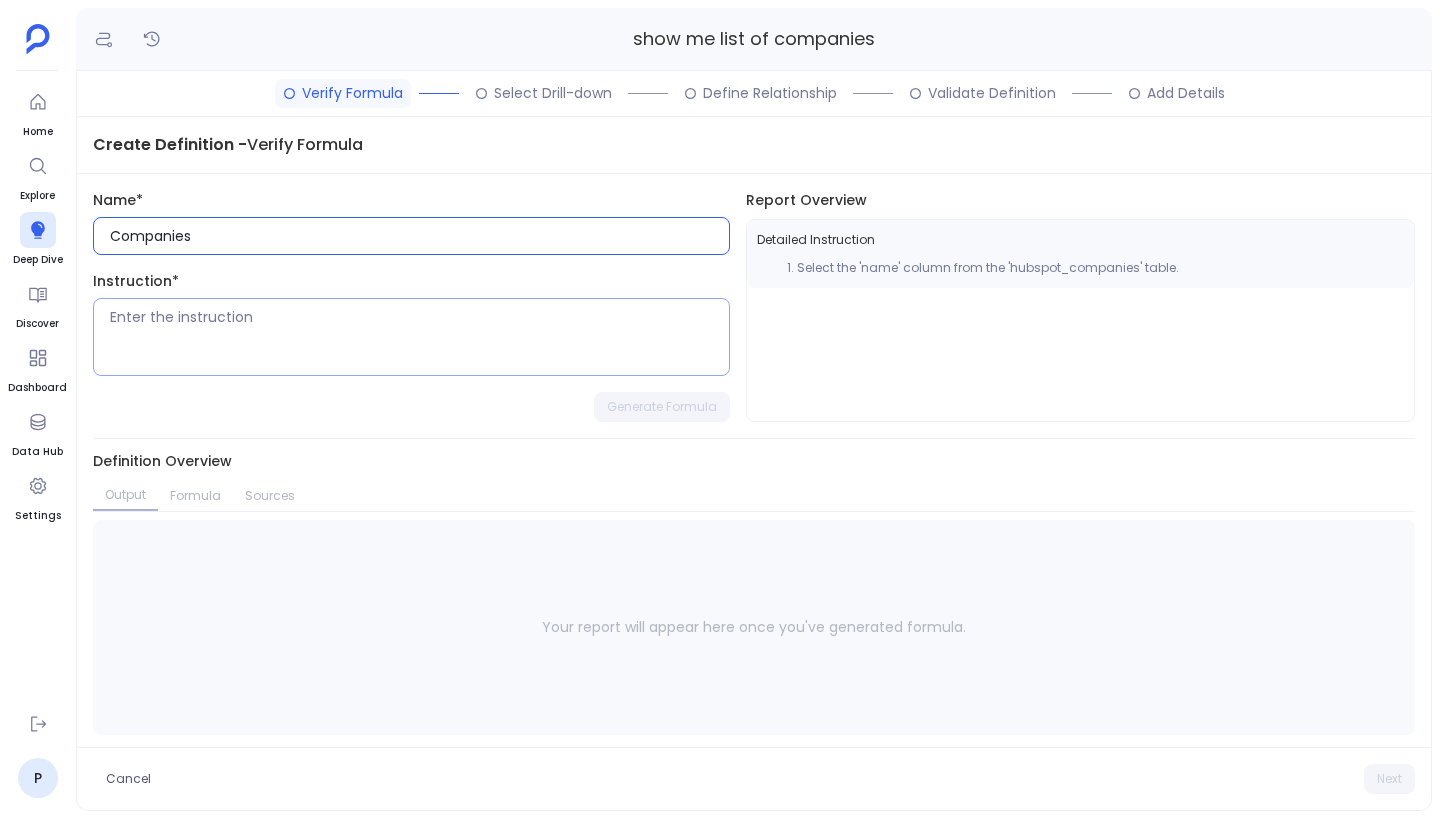 type on "Companies" 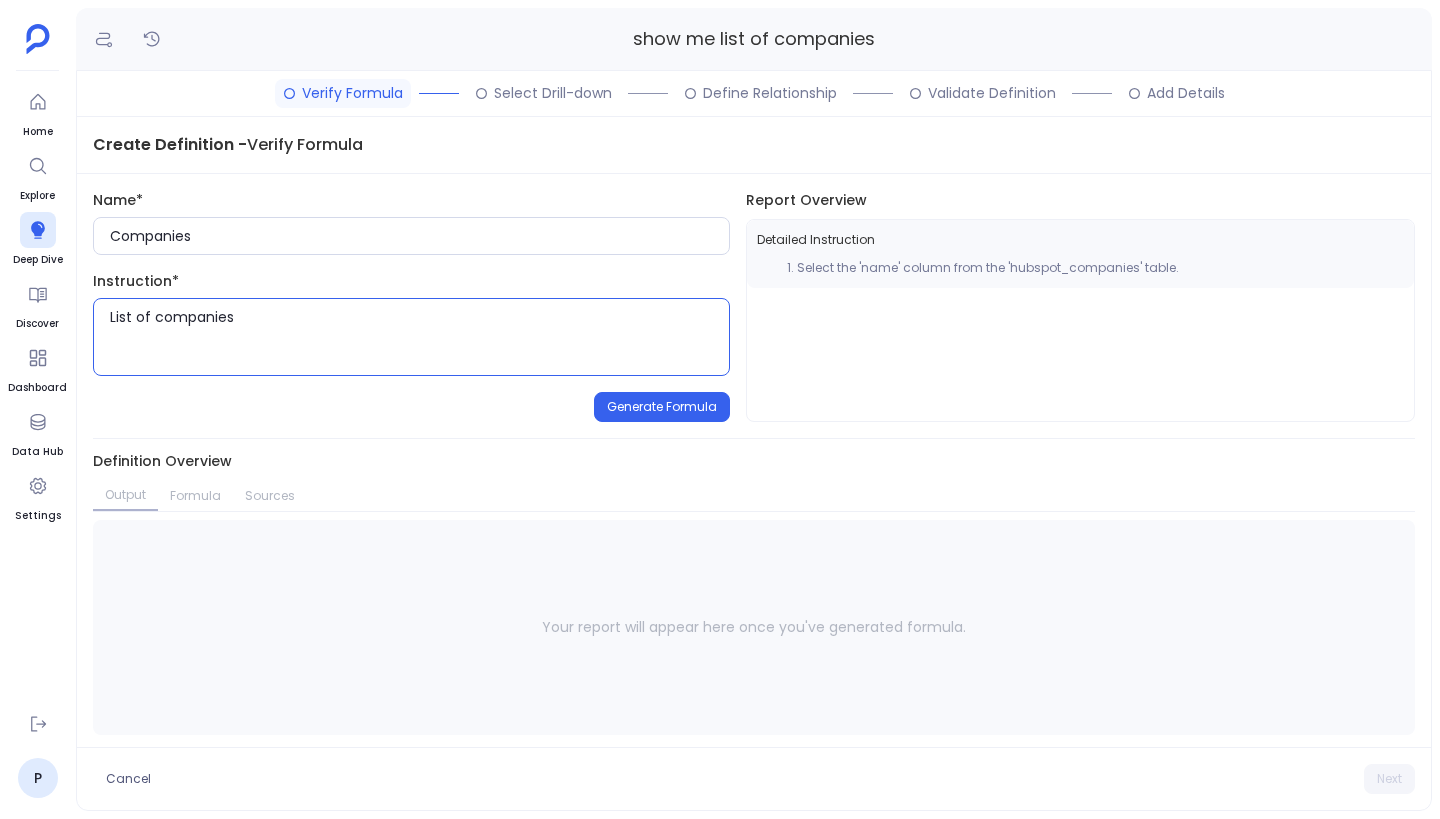 type on "List of companies" 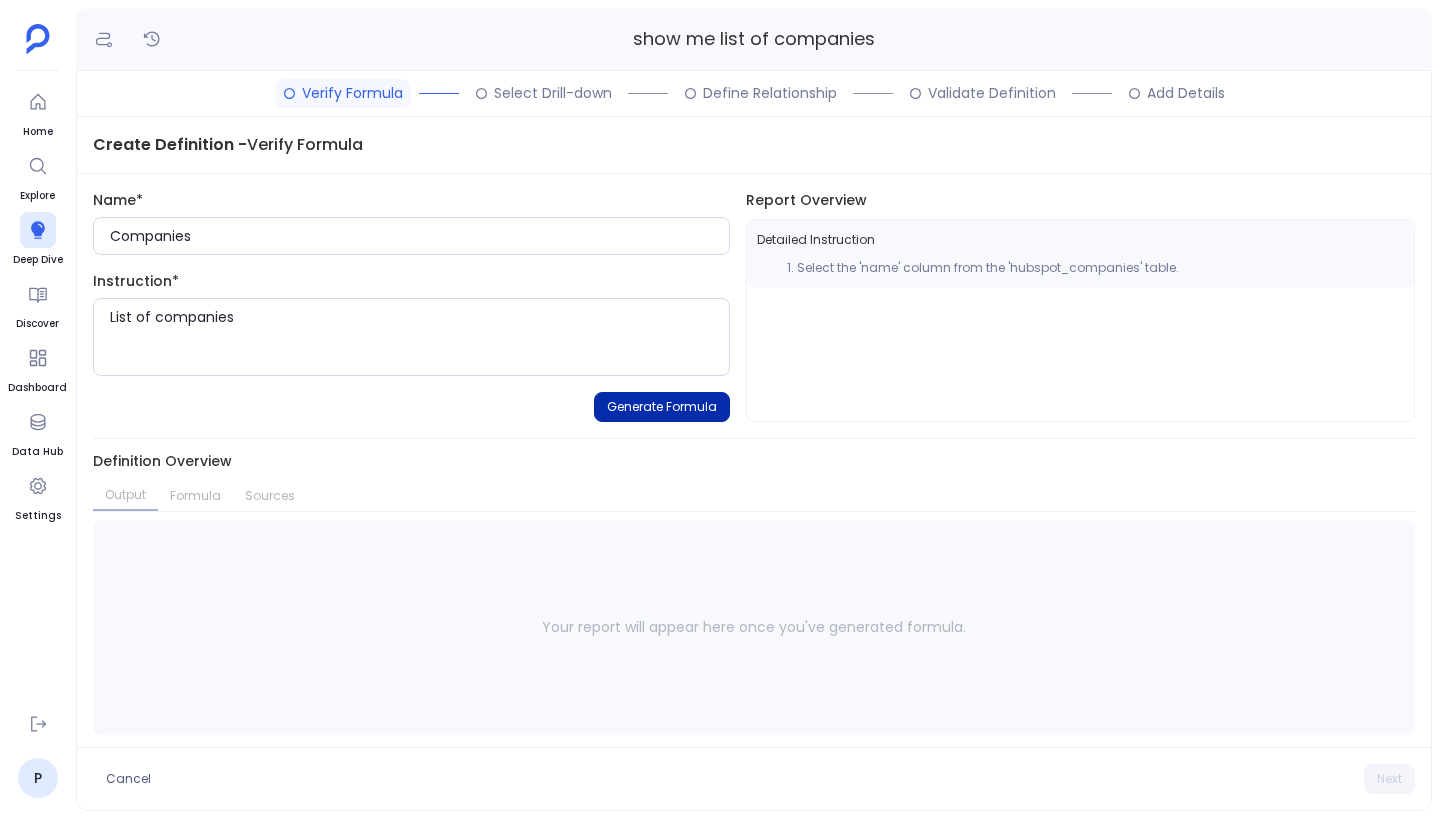 click on "Generate Formula" at bounding box center [662, 407] 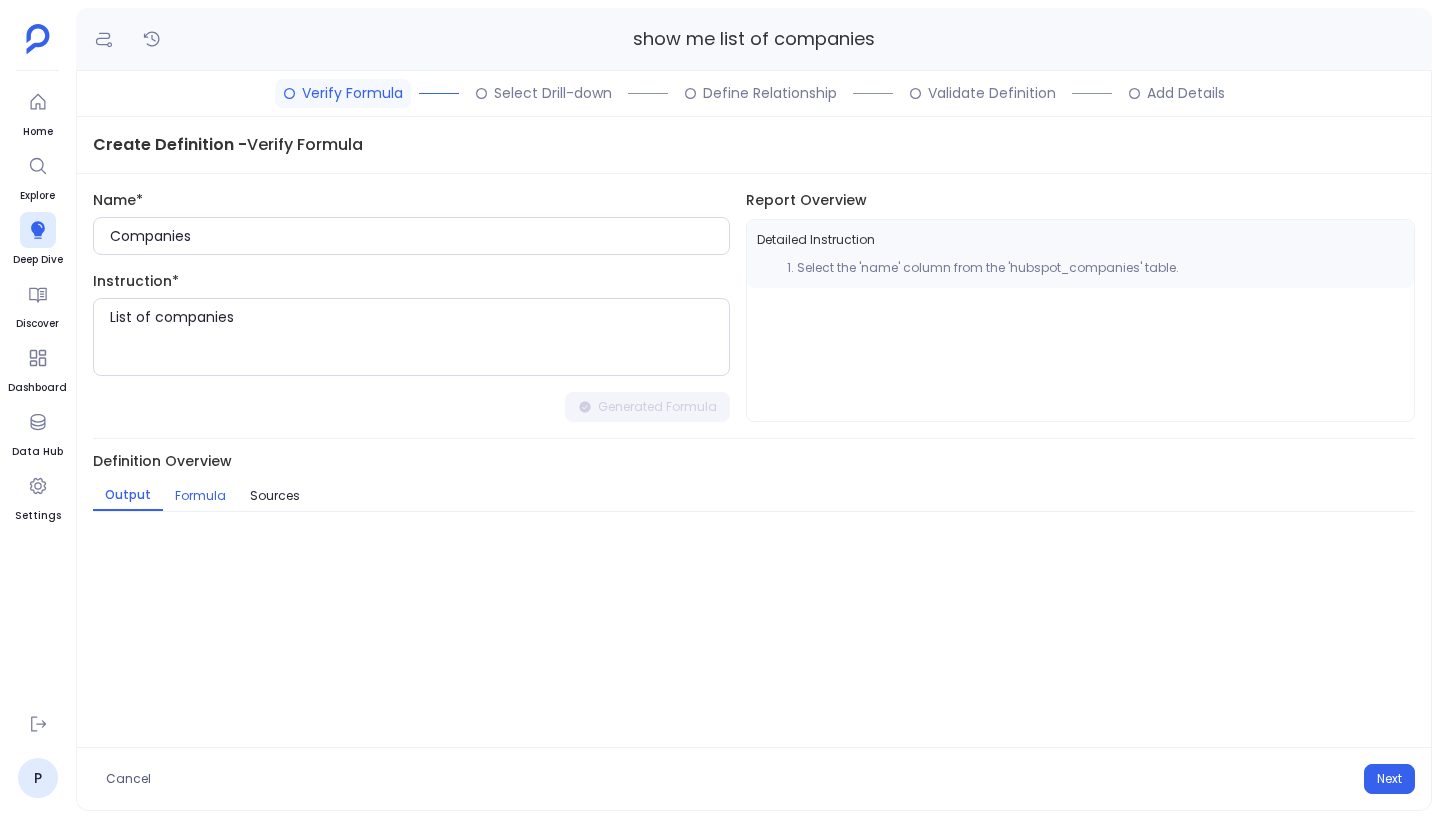 click on "Formula" at bounding box center (200, 496) 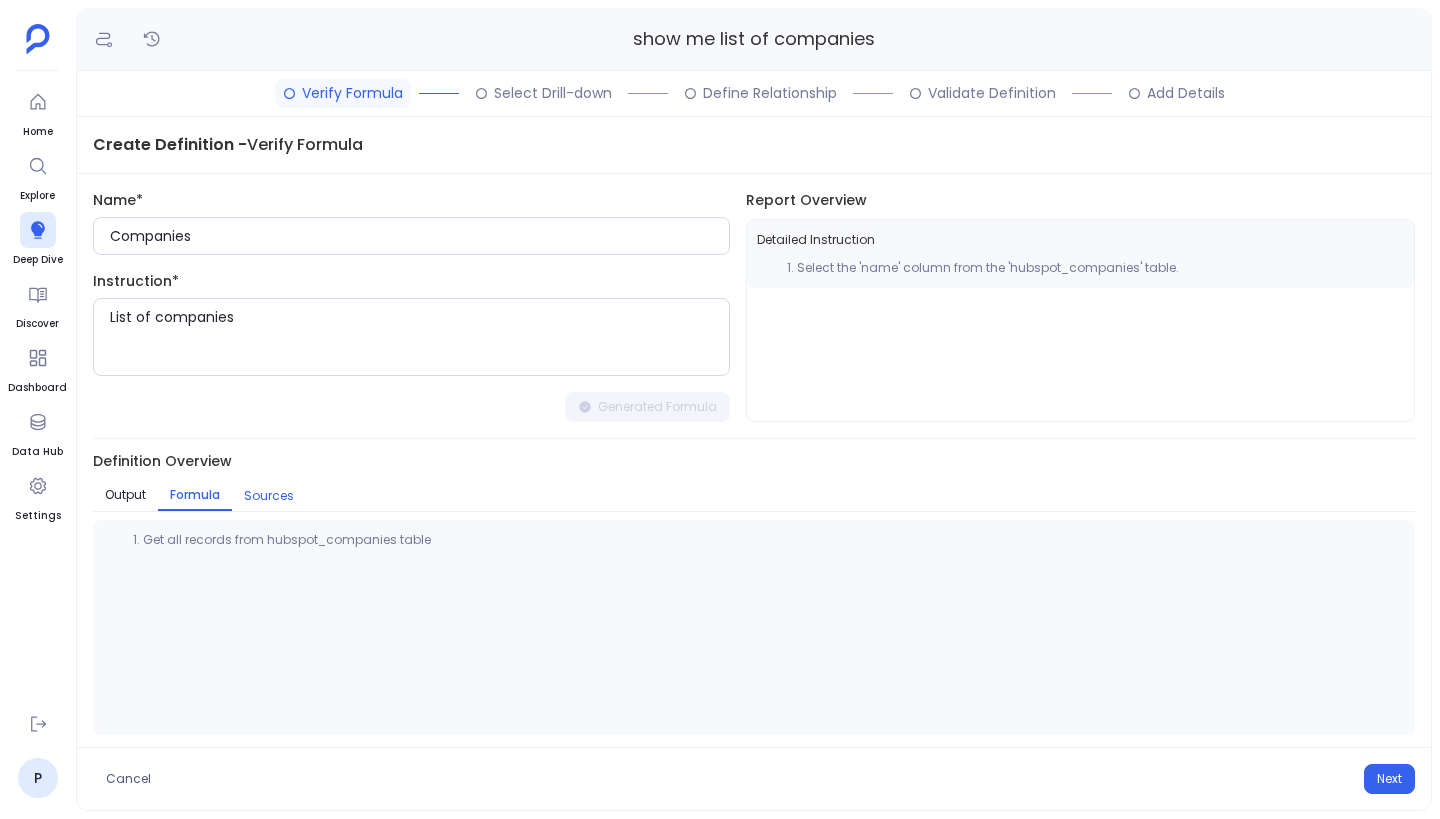 click on "Sources" at bounding box center (269, 496) 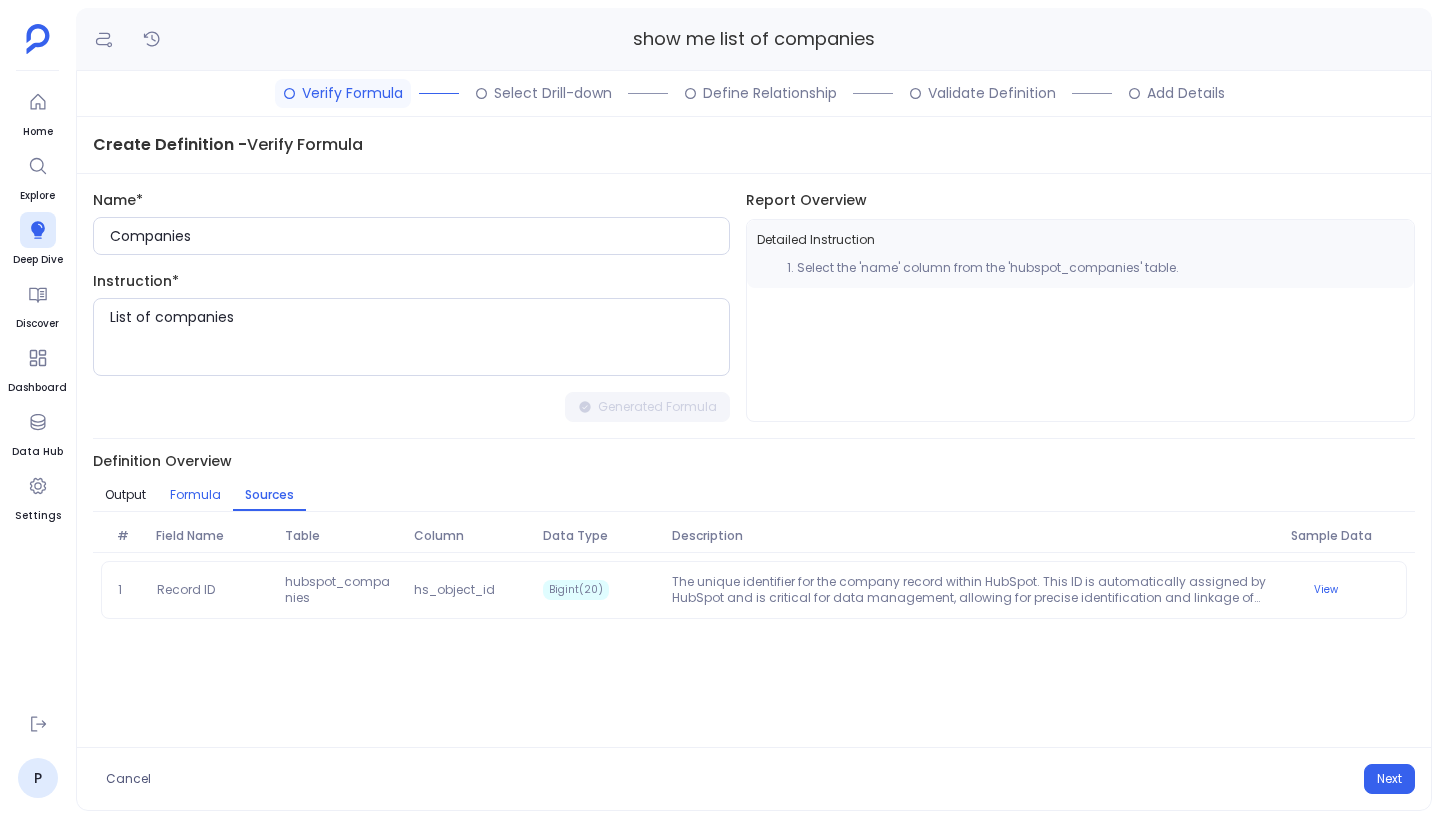 click on "Formula" at bounding box center (195, 495) 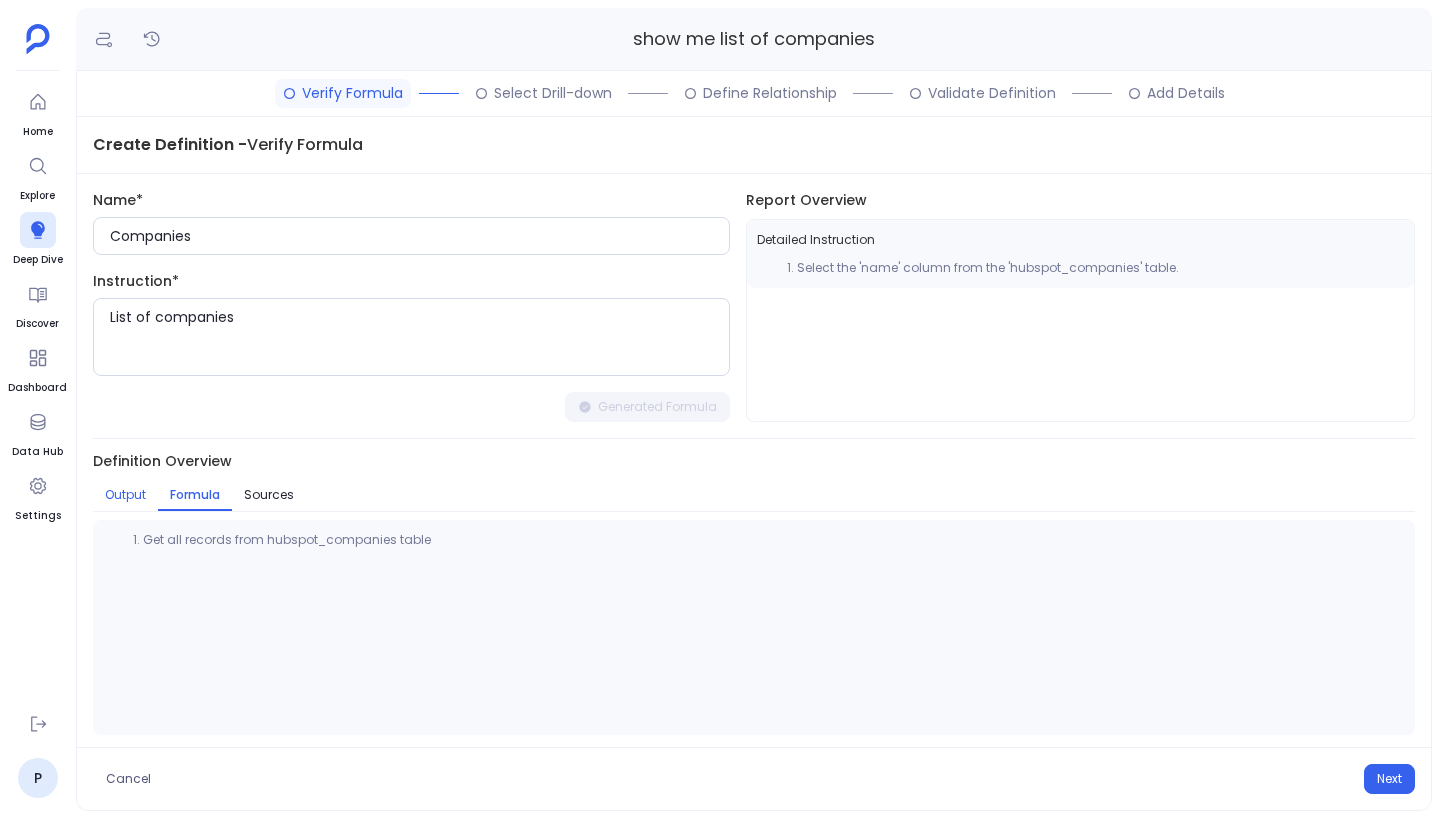 click on "Output" at bounding box center [125, 495] 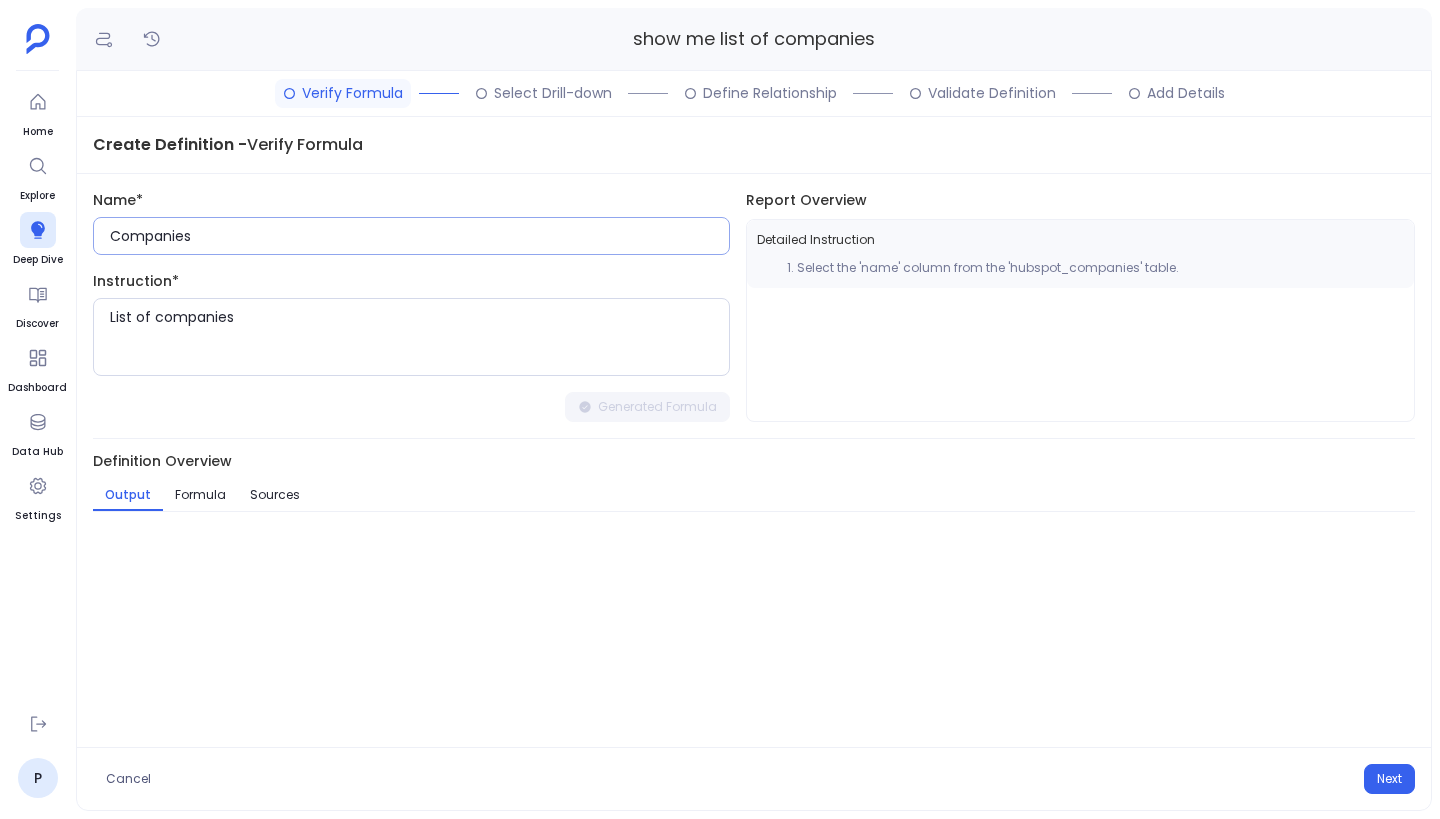 click on "Companies" at bounding box center (419, 236) 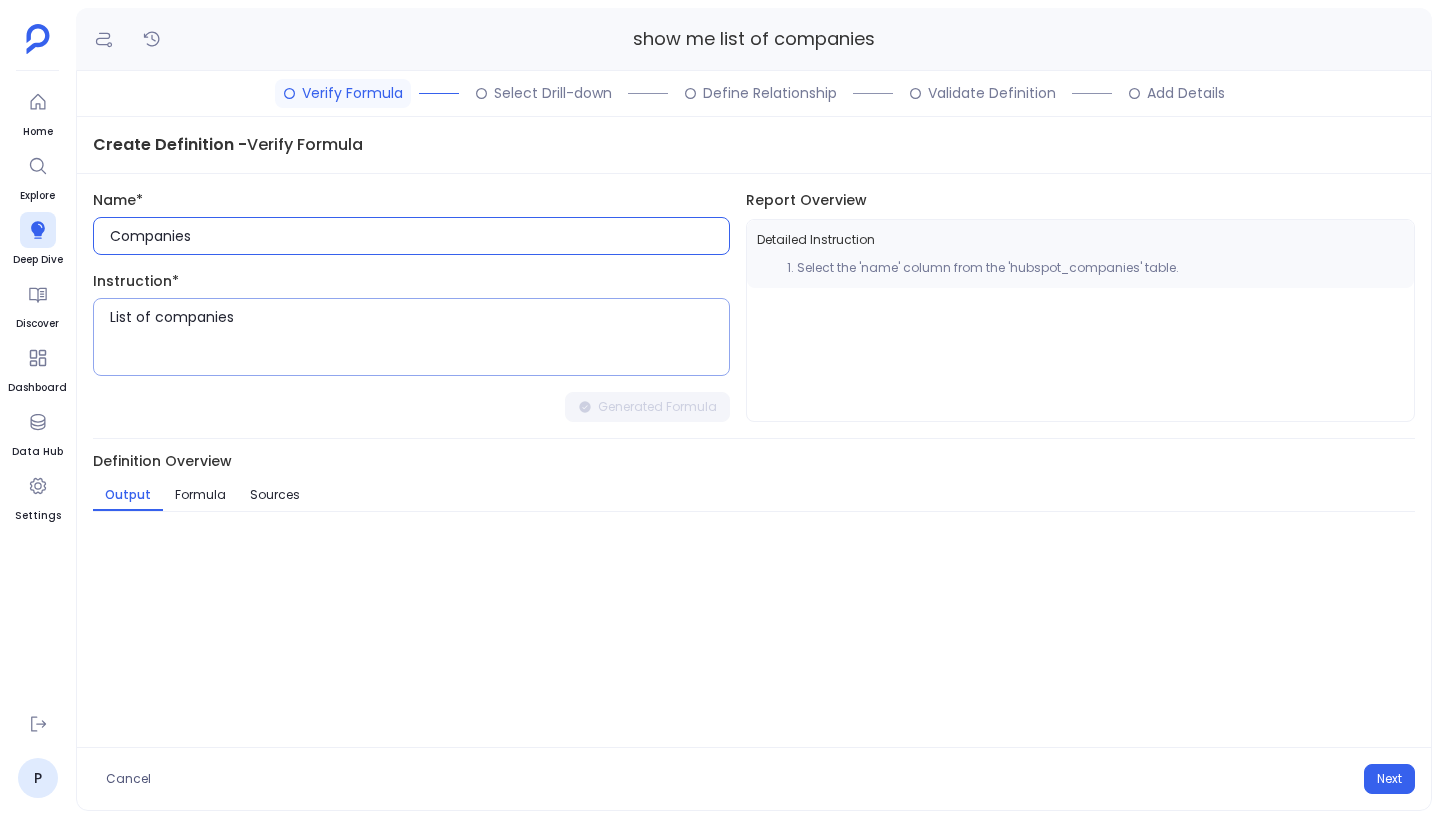 click on "List of companies" at bounding box center (419, 337) 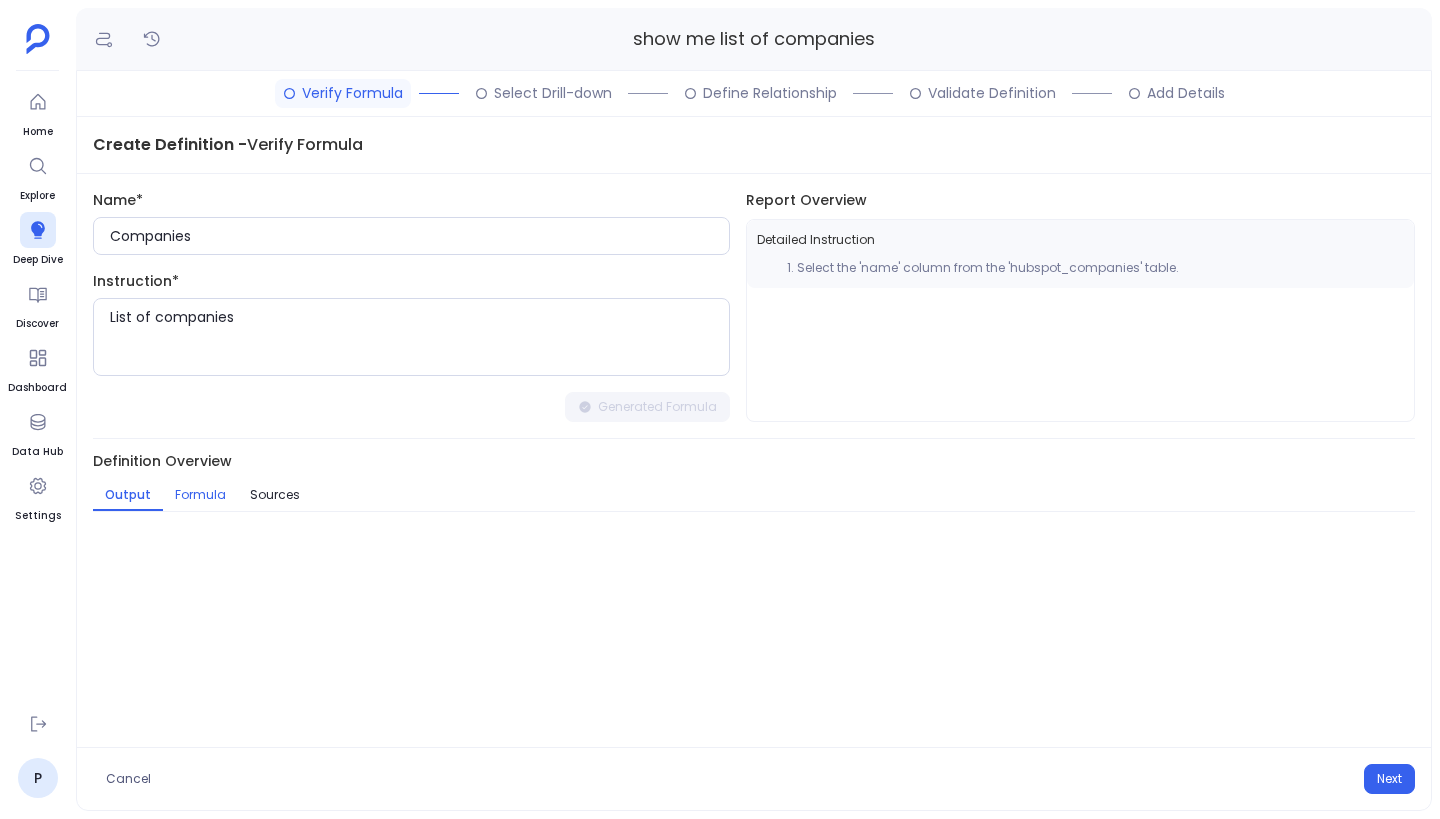 click on "Formula" at bounding box center [200, 495] 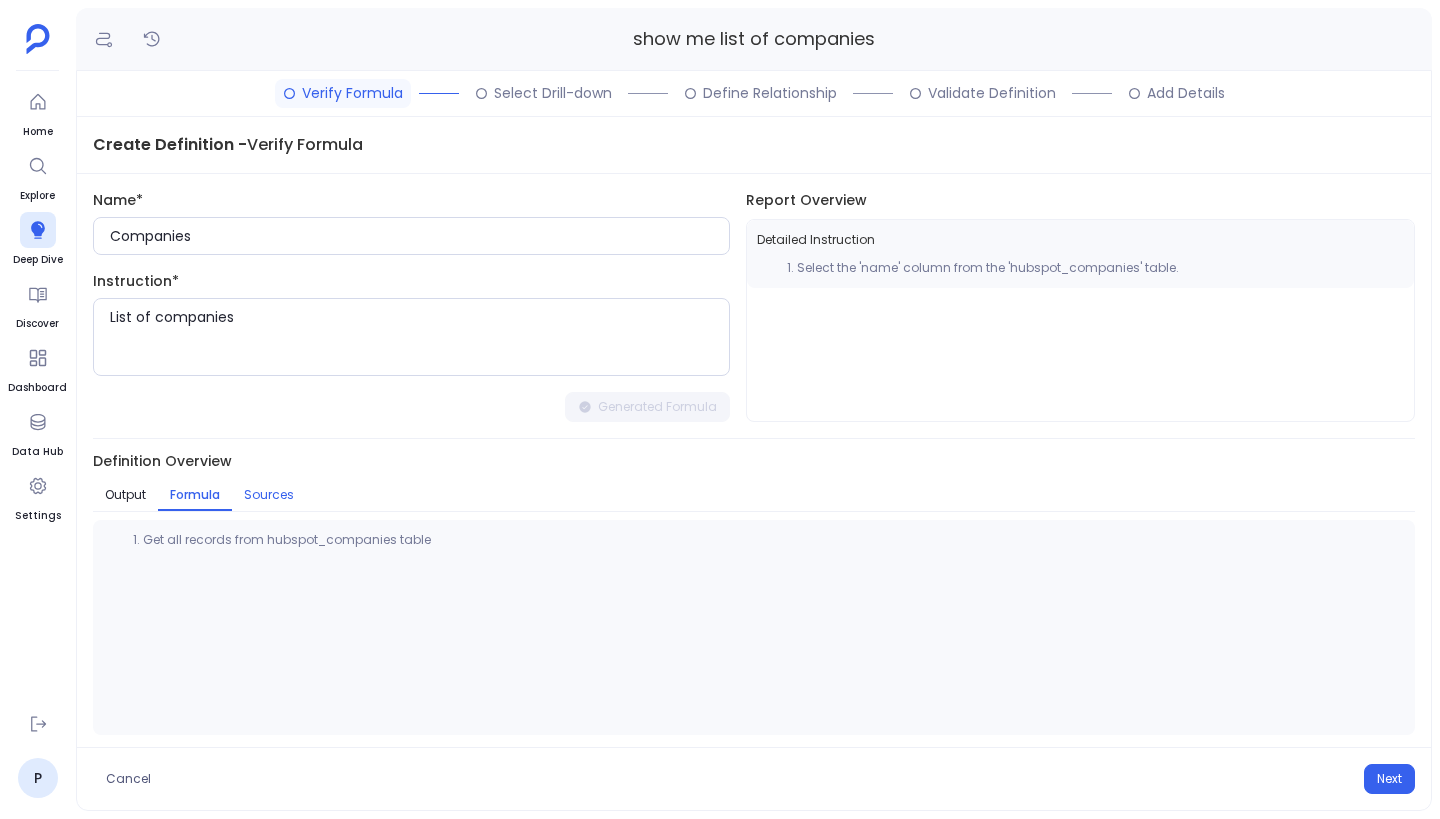 click on "Sources" at bounding box center [269, 495] 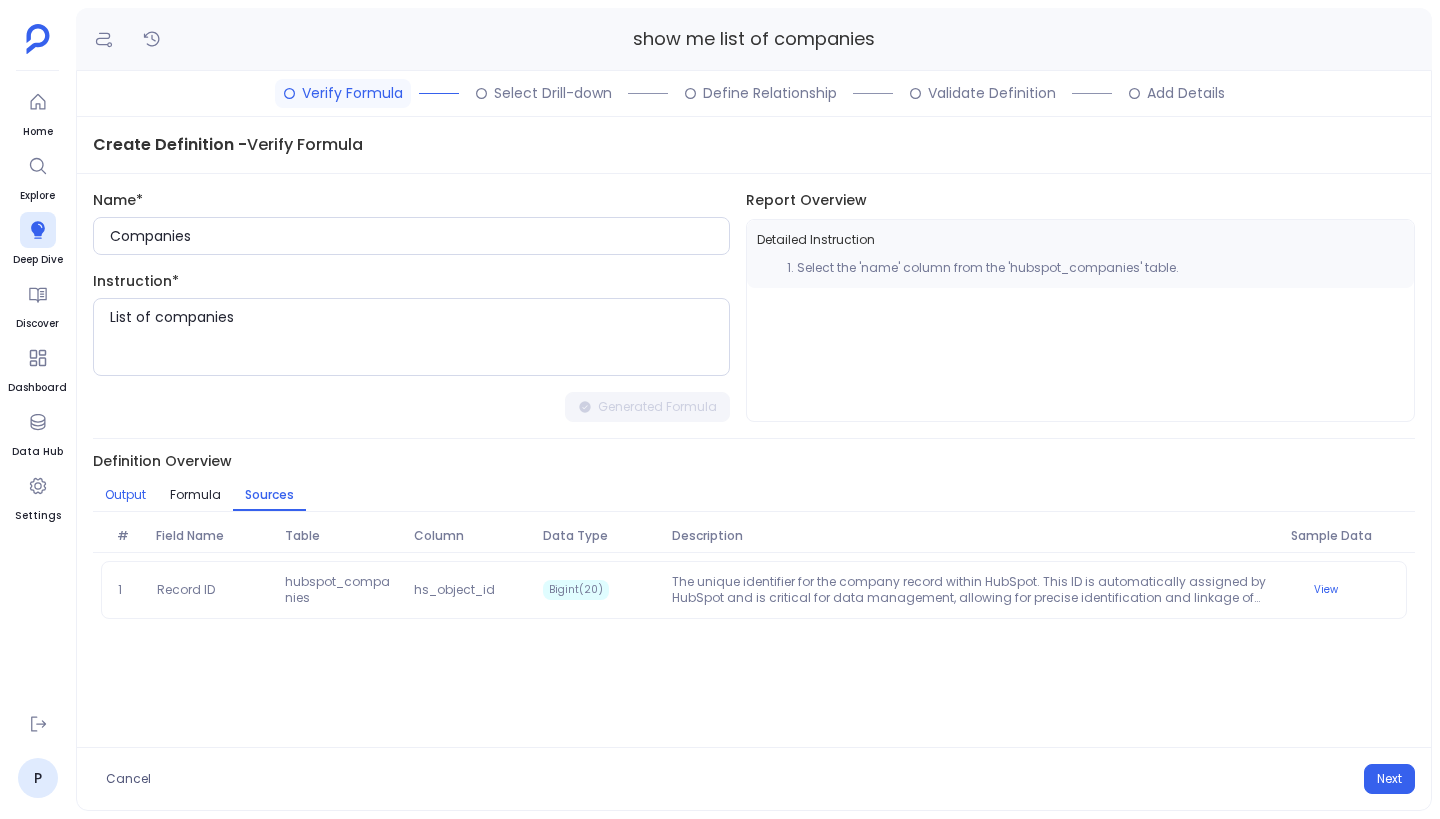 click on "Output" at bounding box center [125, 495] 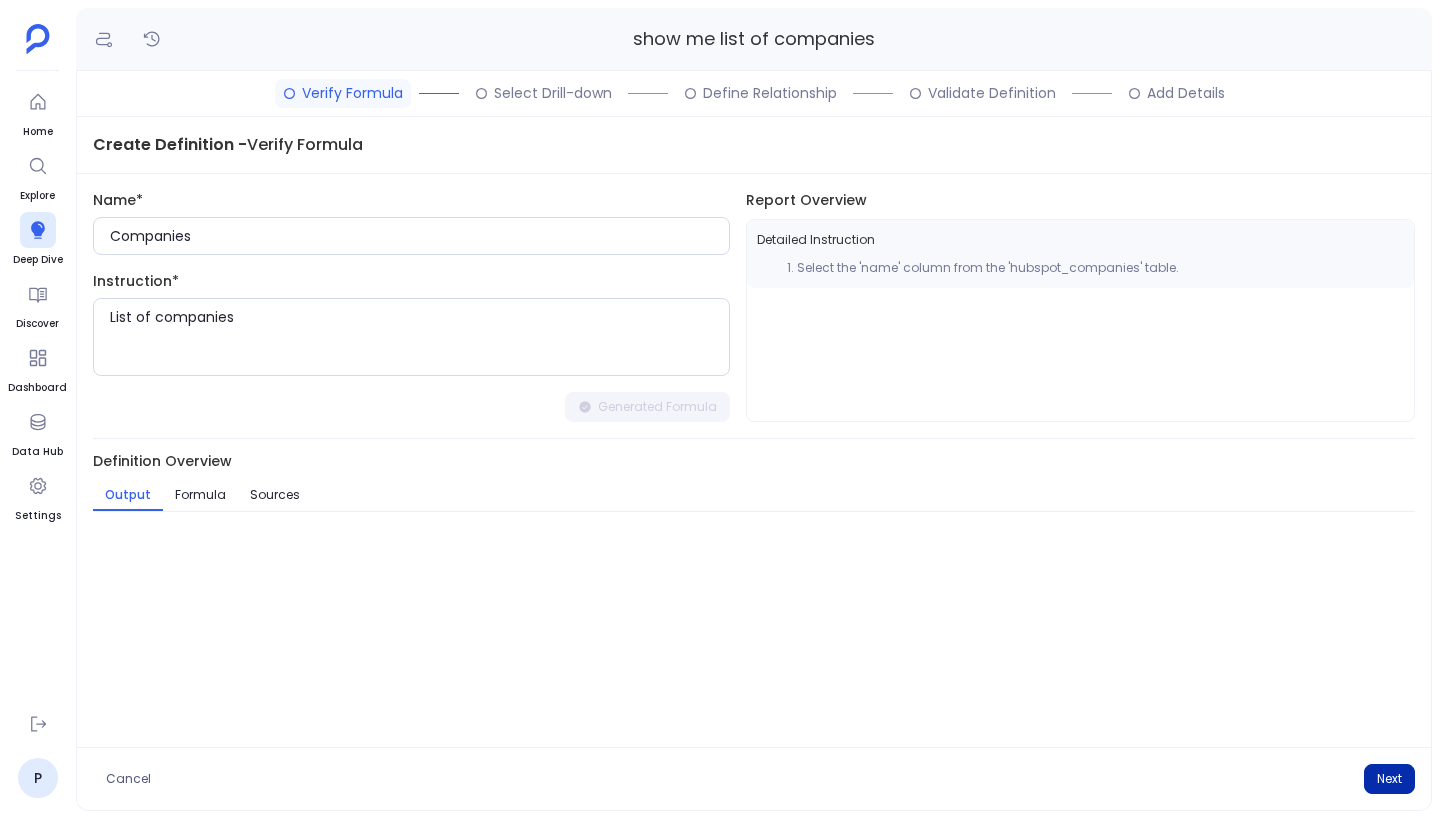 click on "Next" at bounding box center [1389, 779] 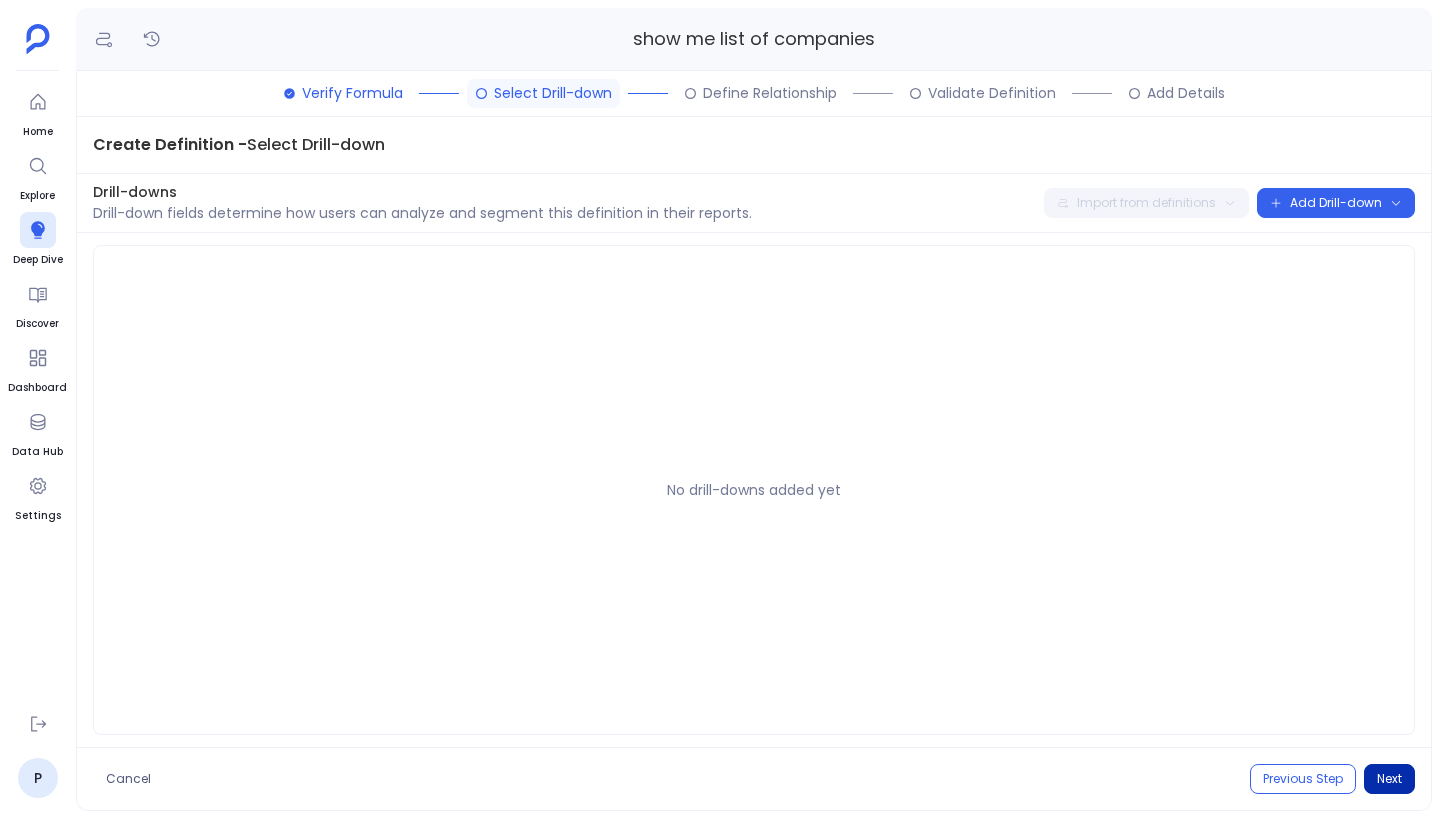 click on "Next" at bounding box center [1389, 779] 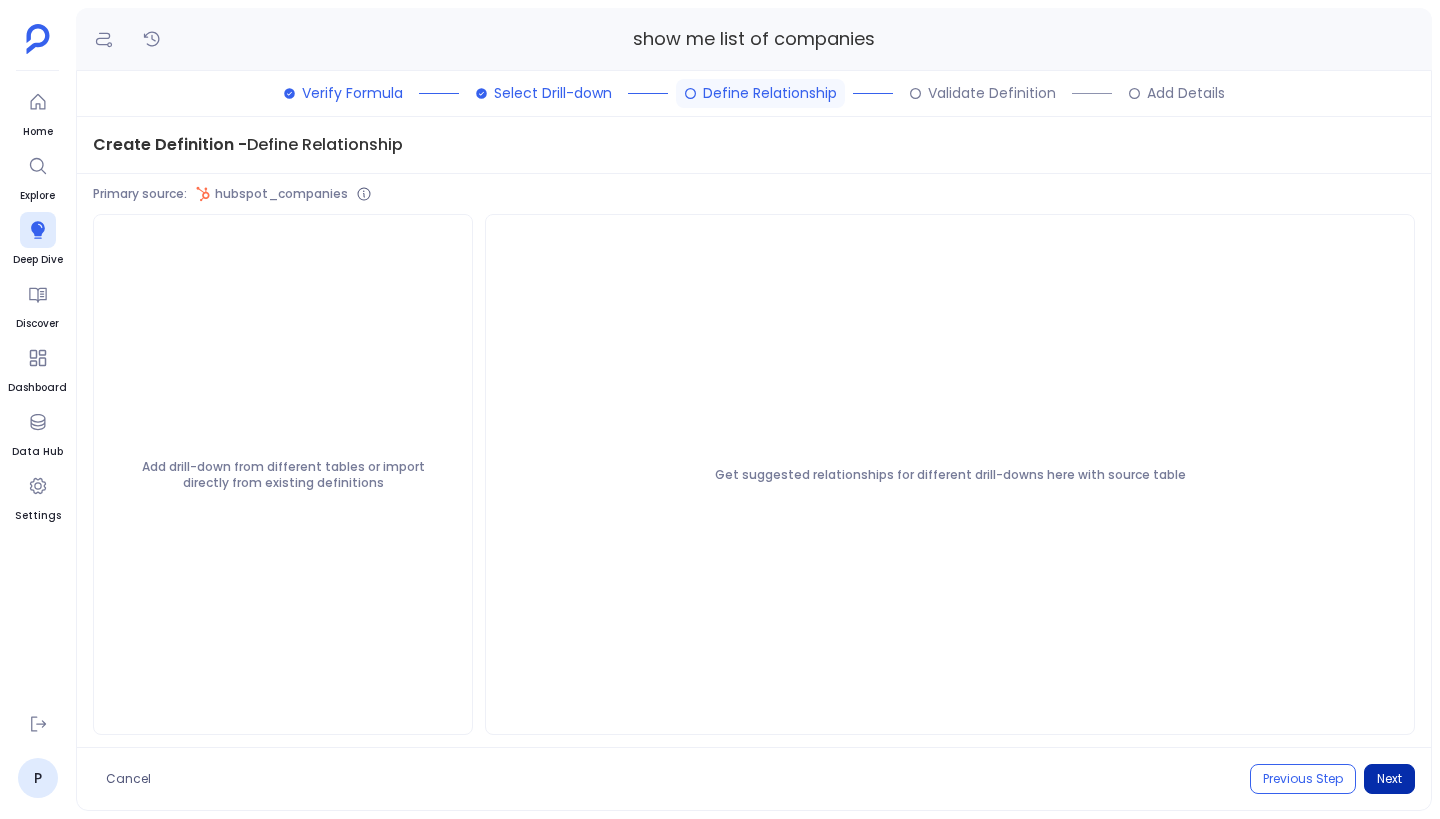 click on "Next" at bounding box center [1389, 779] 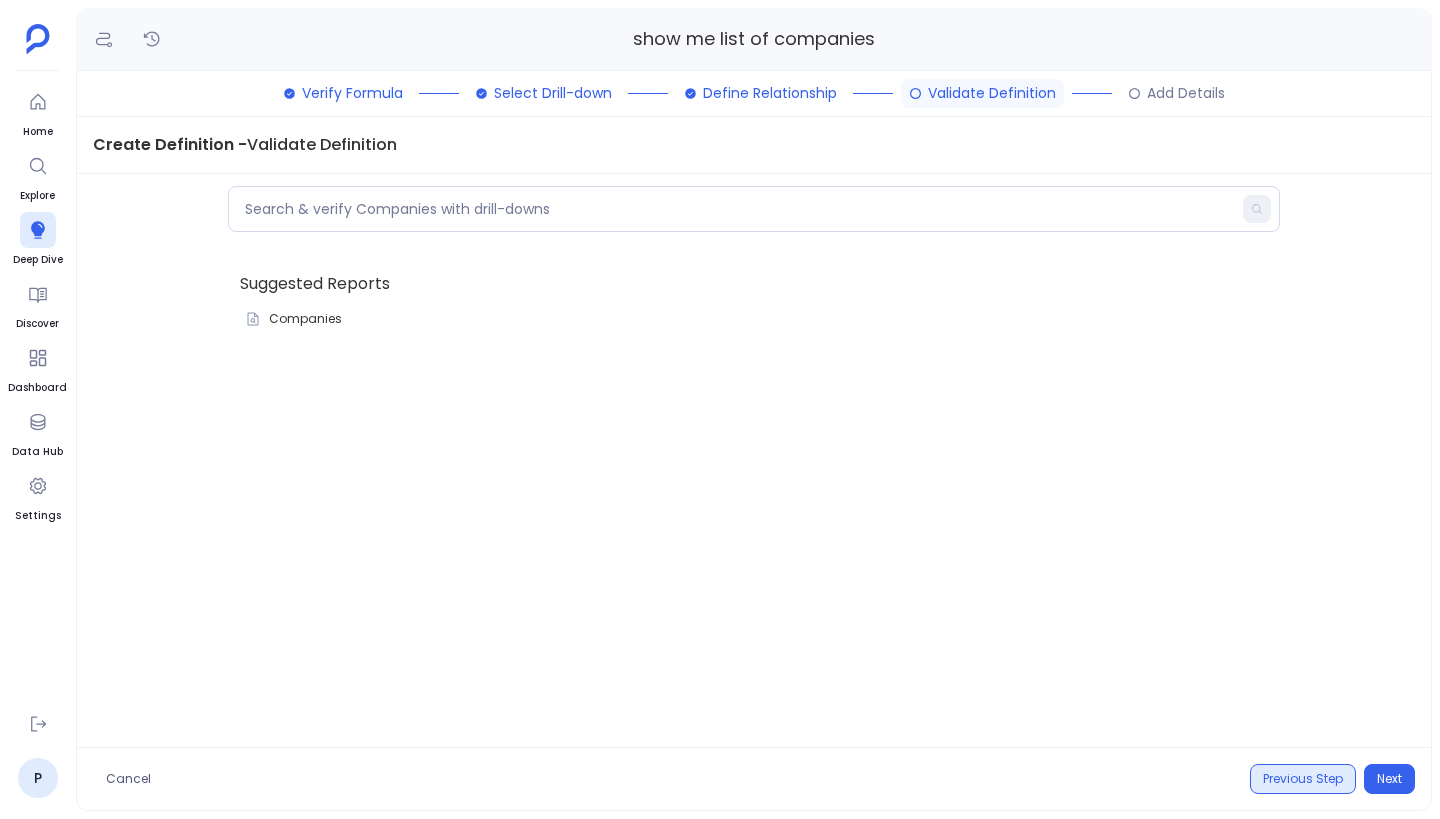 click on "Previous Step" at bounding box center (1303, 779) 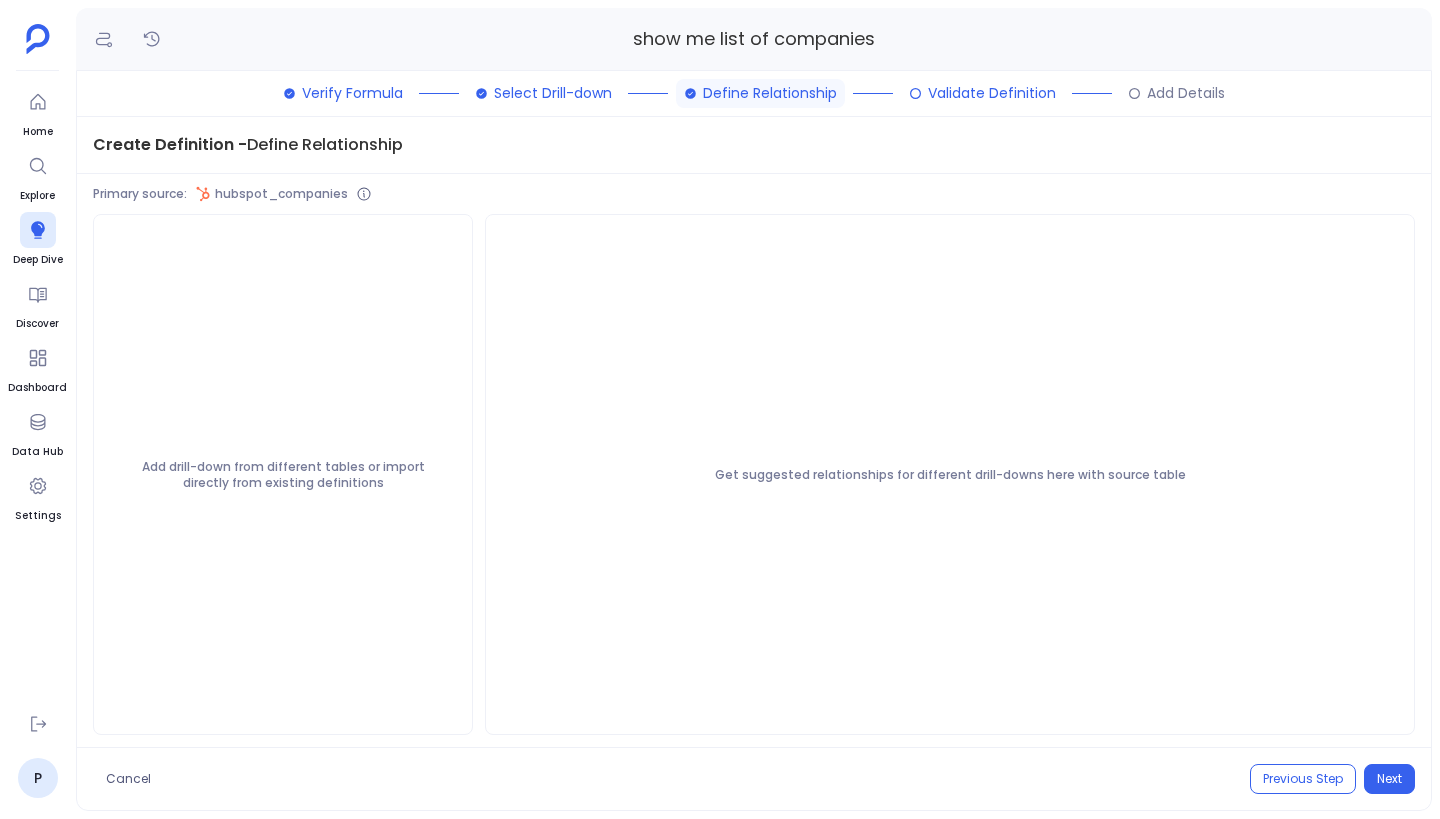 click on "Add drill-down from different tables or import directly from existing definitions" at bounding box center (283, 474) 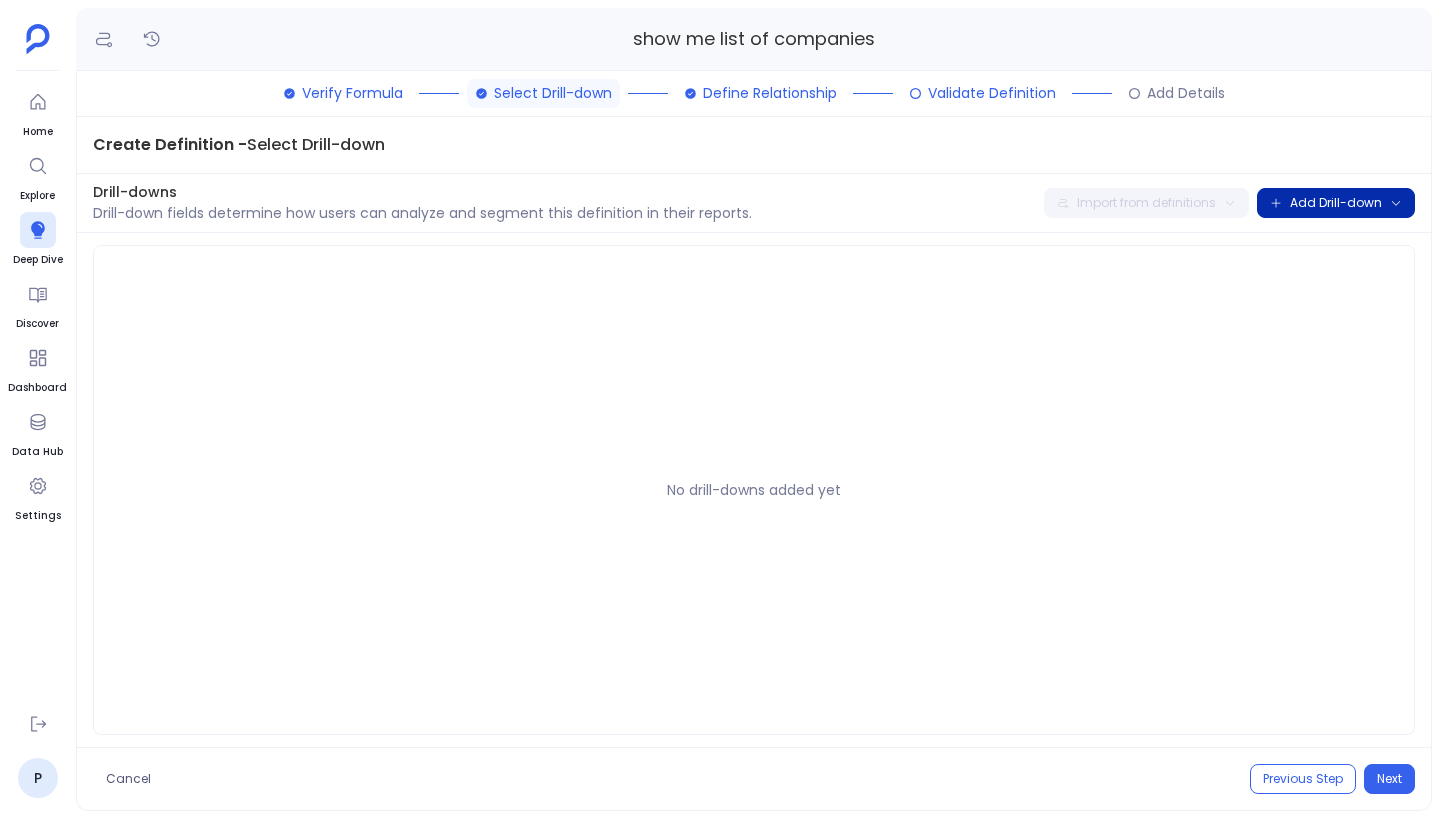 click on "Add Drill-down" at bounding box center (1336, 203) 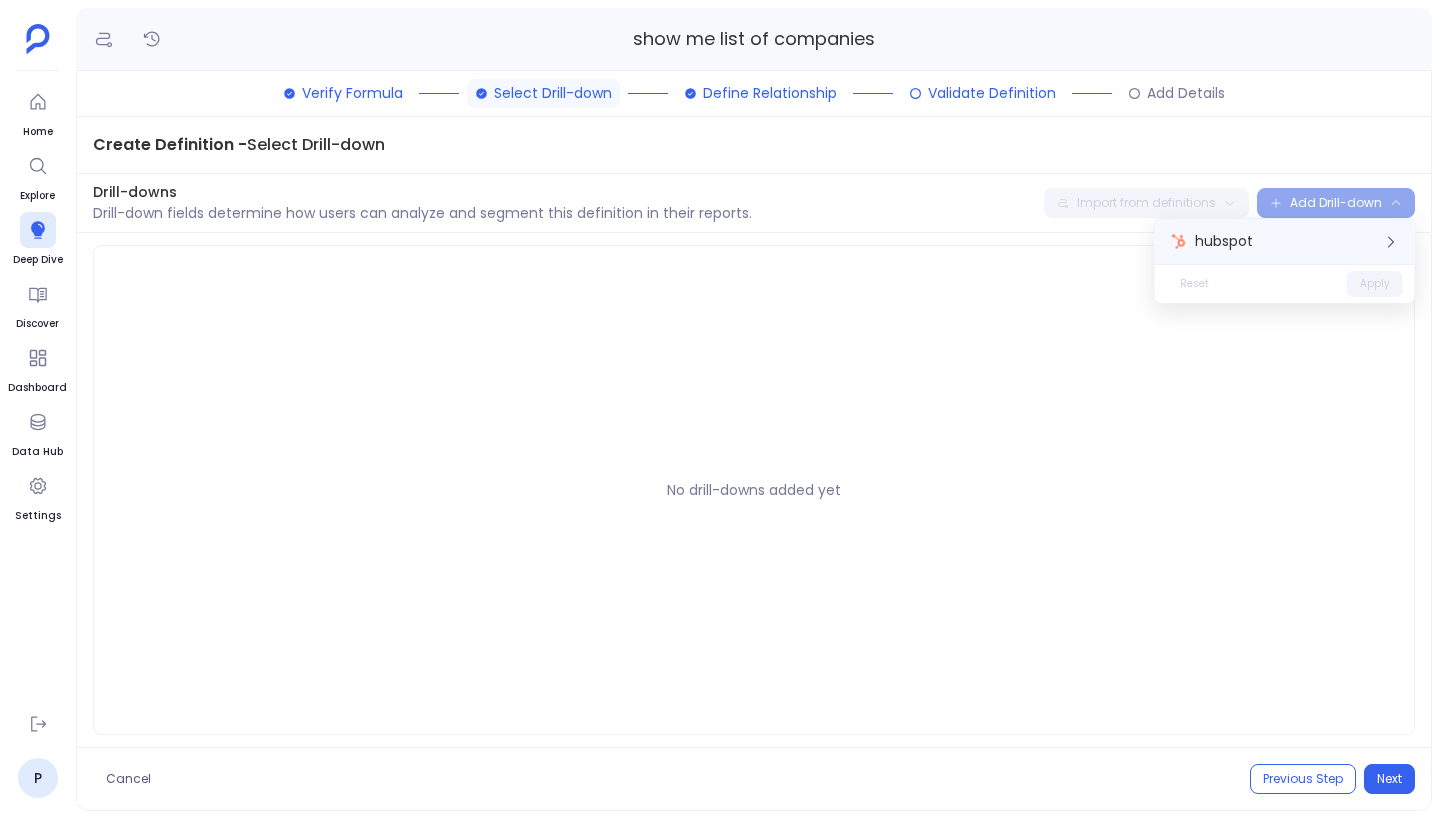 click on "hubspot" at bounding box center (1224, 241) 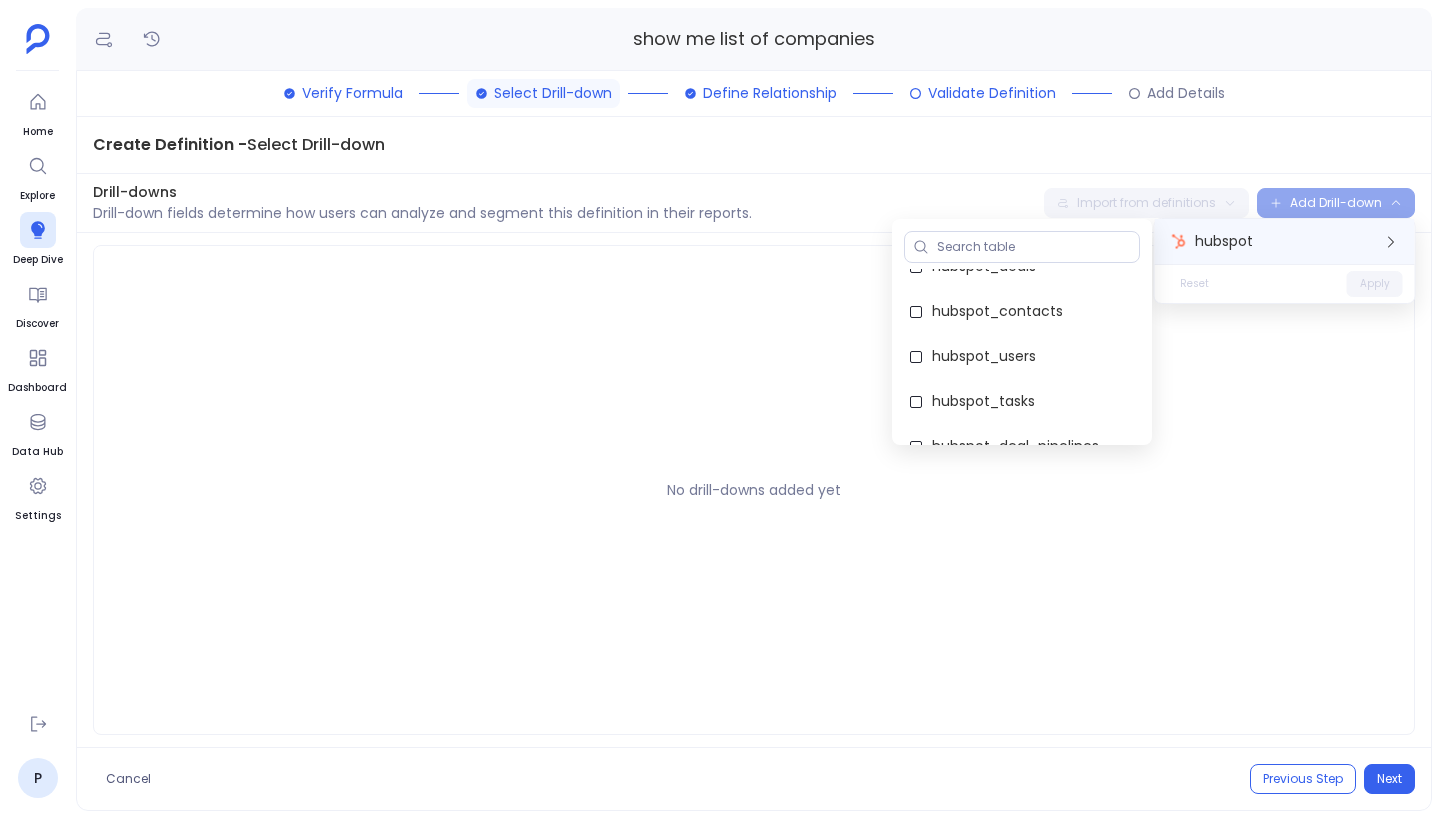 scroll, scrollTop: 126, scrollLeft: 0, axis: vertical 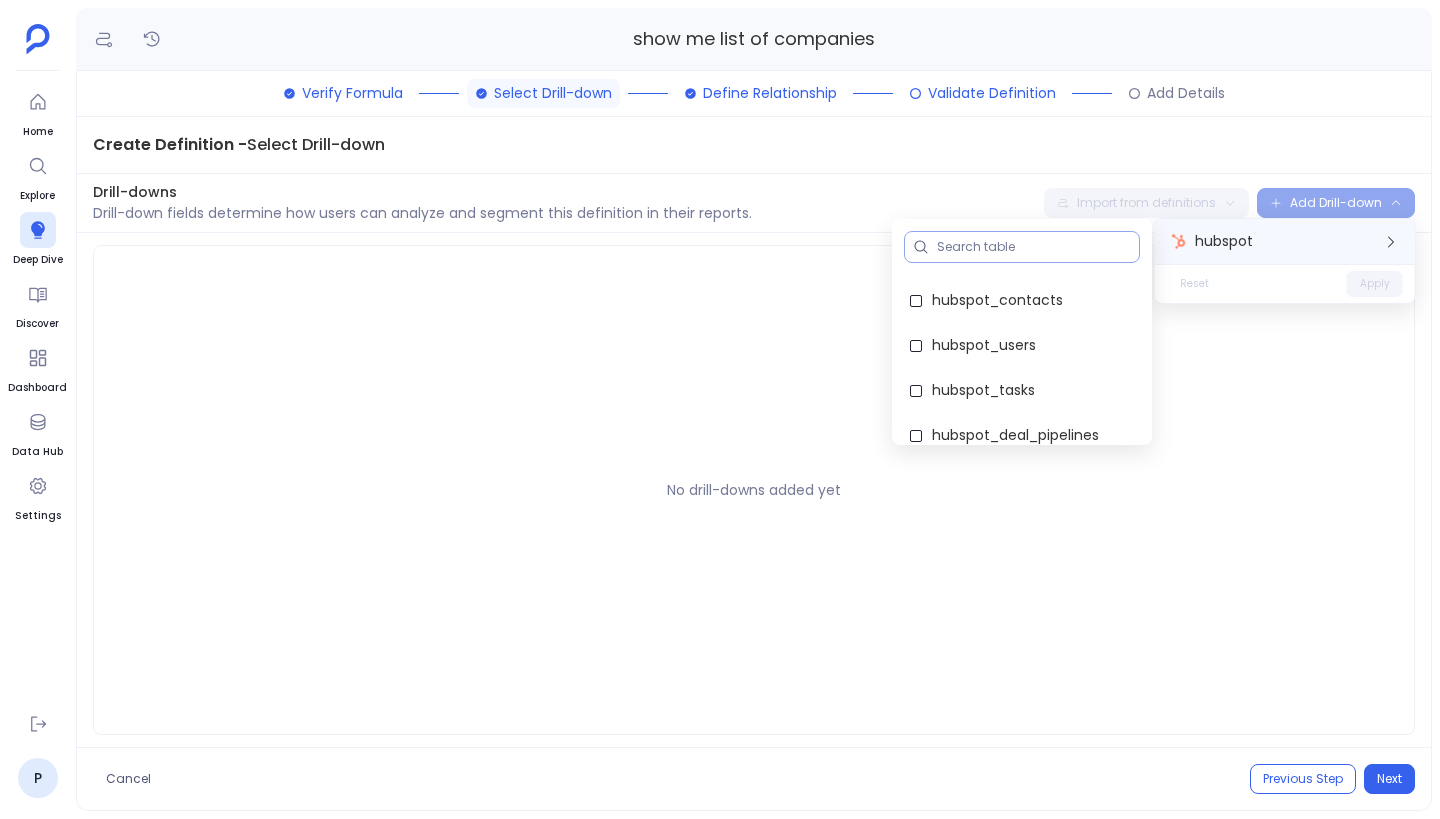 click at bounding box center (1034, 247) 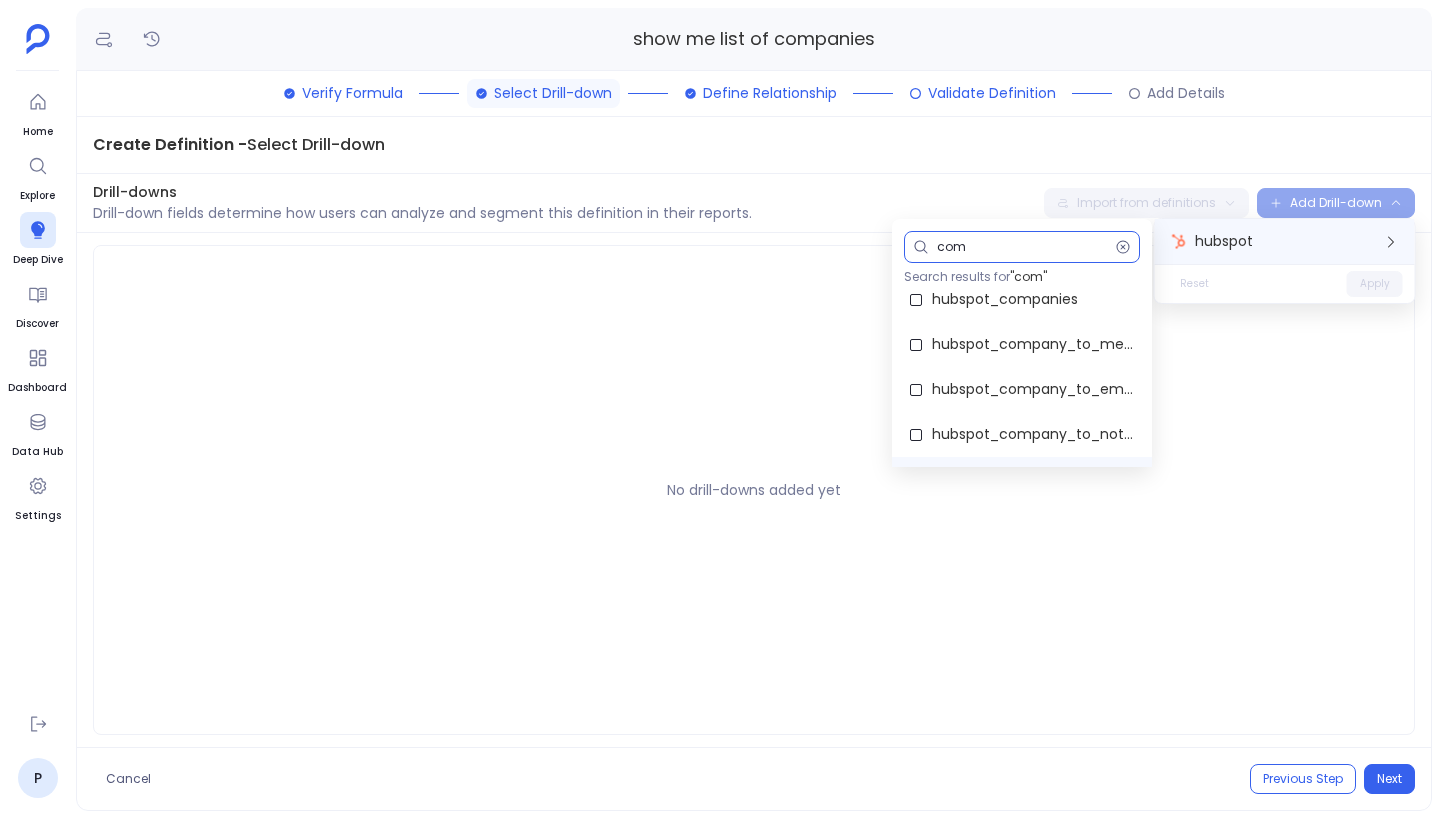 scroll, scrollTop: 0, scrollLeft: 0, axis: both 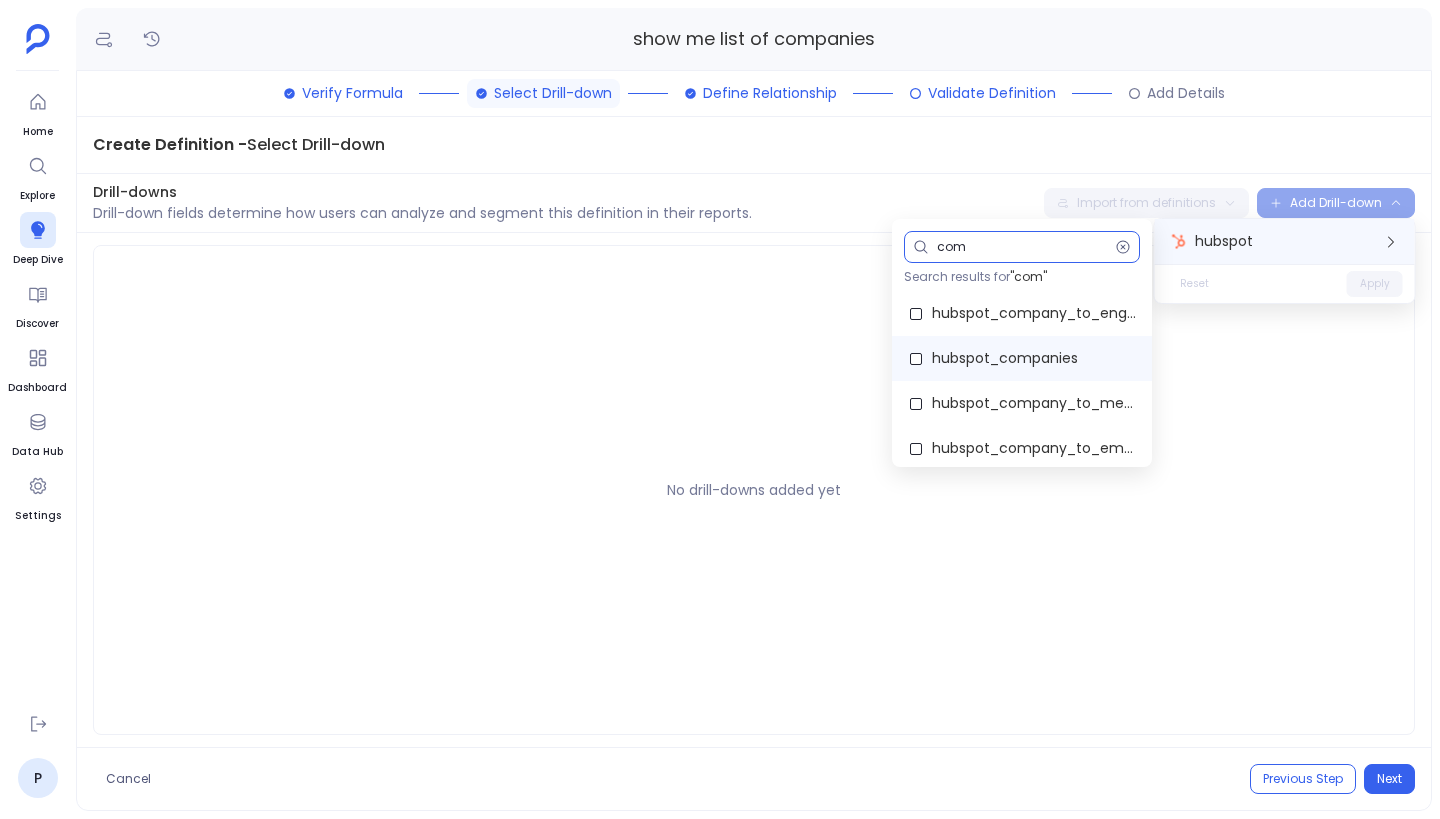 type on "com" 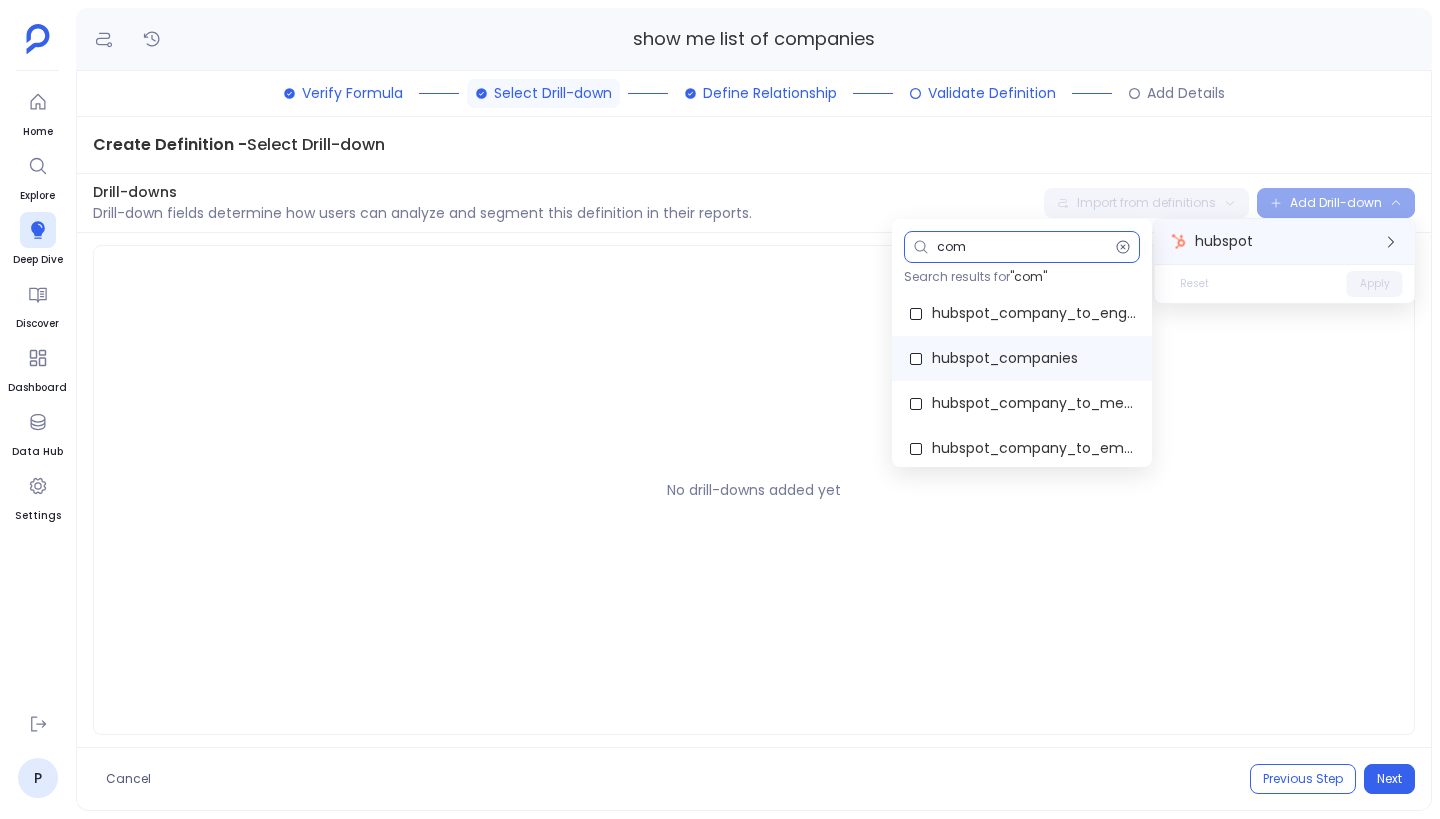 click on "hubspot_companies" at bounding box center (1005, 358) 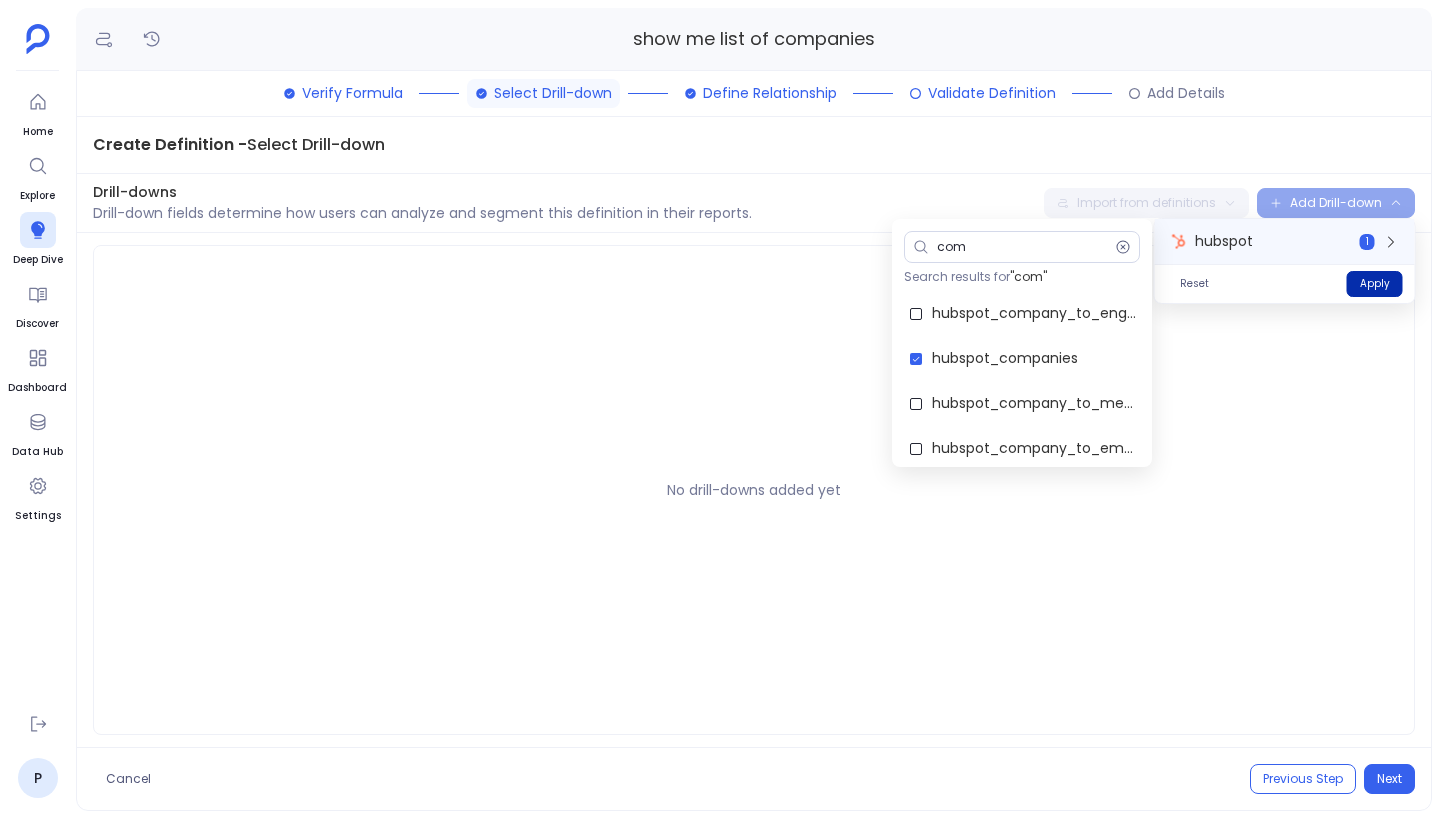 click on "Apply" at bounding box center (1375, 284) 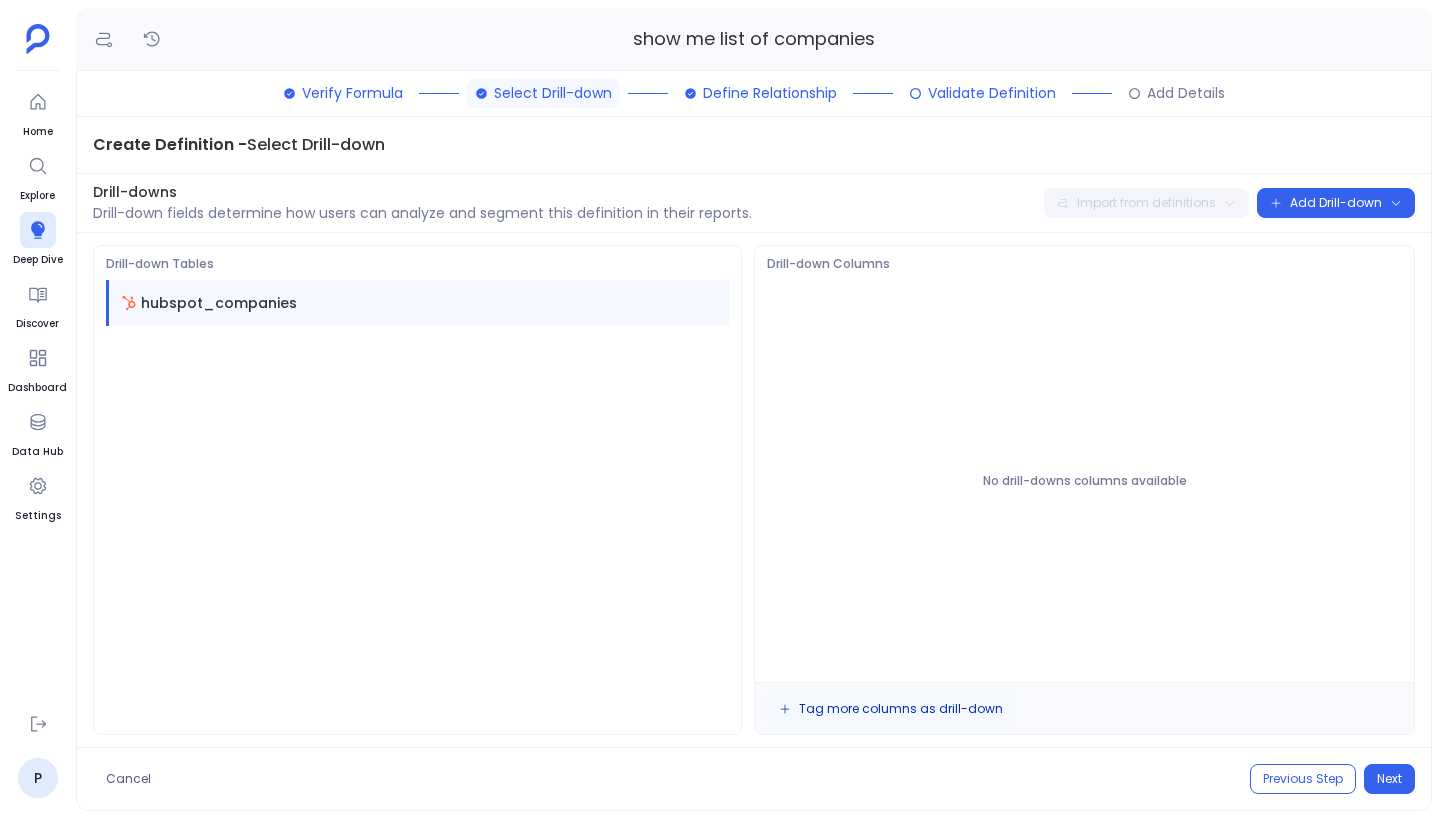 click on "Tag more columns as drill-down" at bounding box center [901, 709] 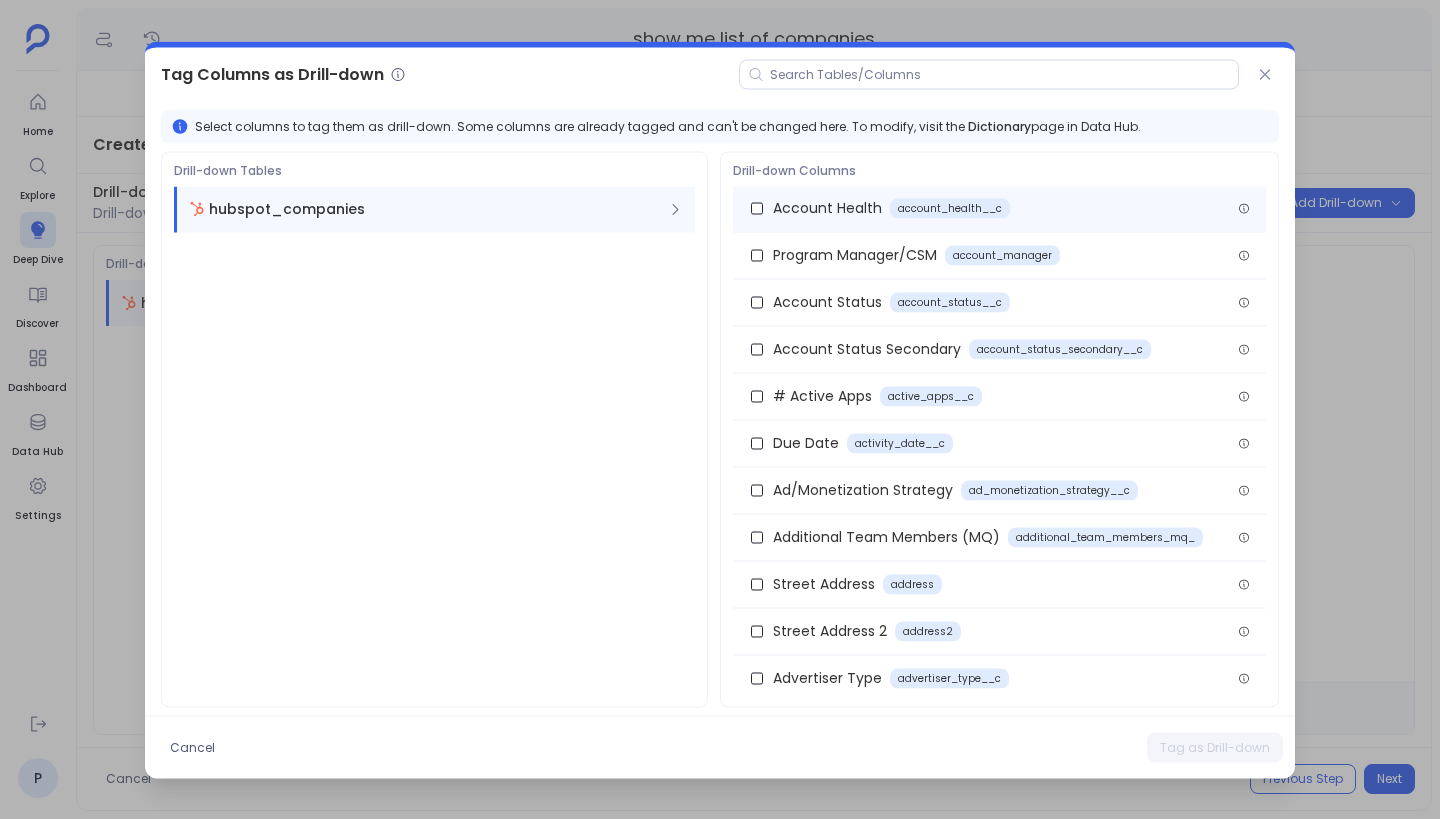 scroll, scrollTop: 51, scrollLeft: 0, axis: vertical 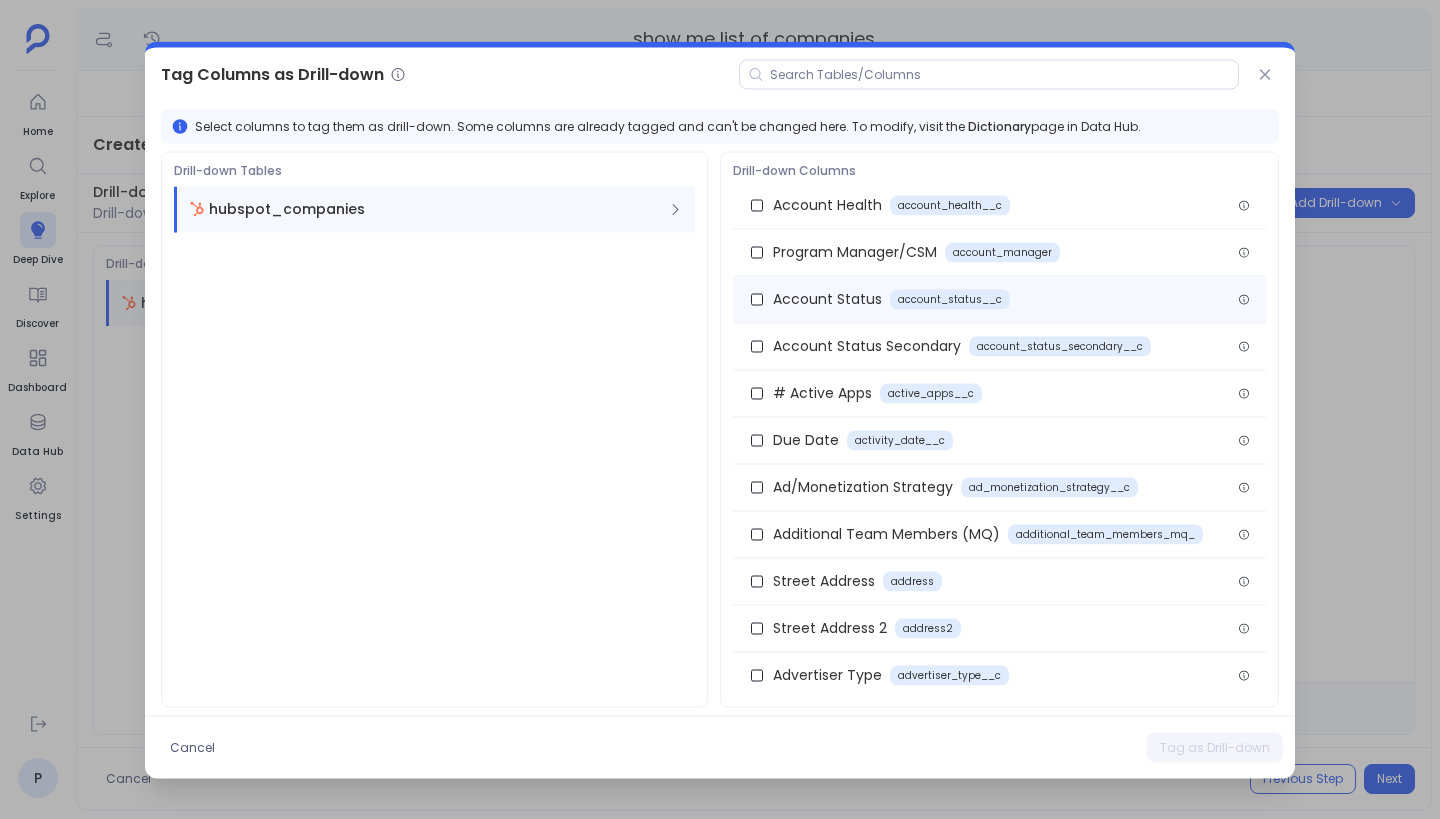 click on "Account Status" at bounding box center (827, 299) 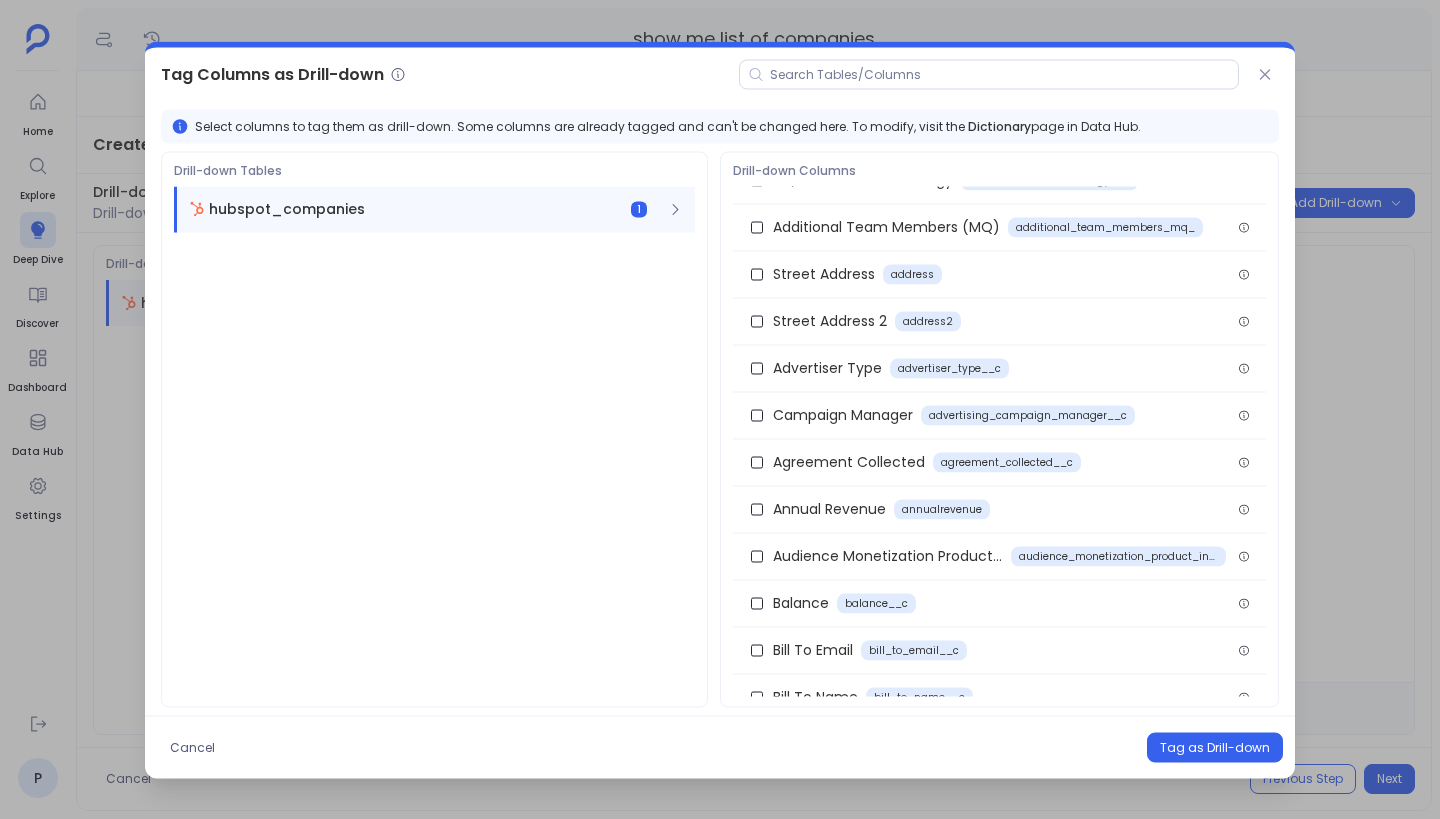 scroll, scrollTop: 386, scrollLeft: 0, axis: vertical 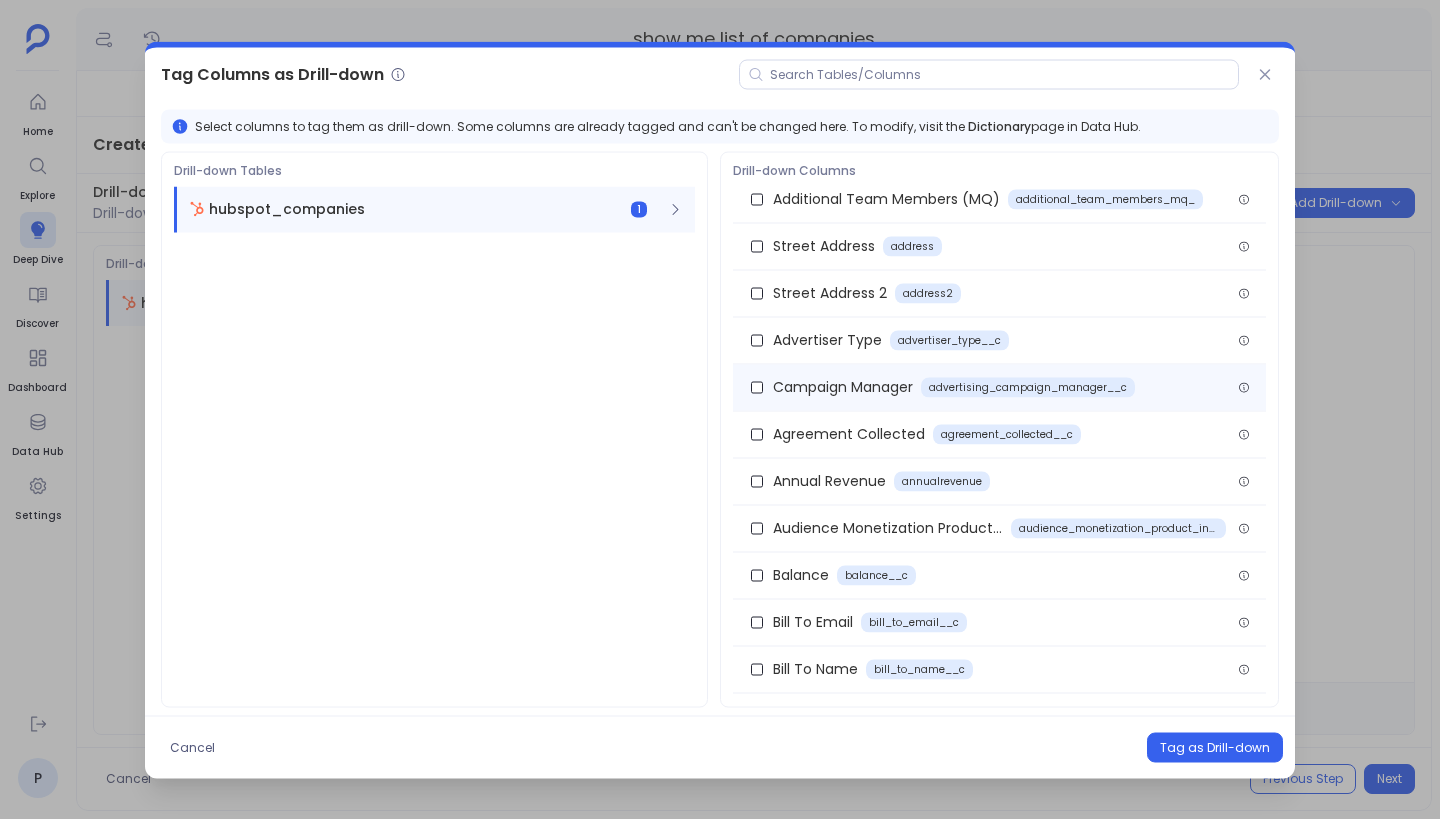 click on "Campaign Manager" at bounding box center (843, 387) 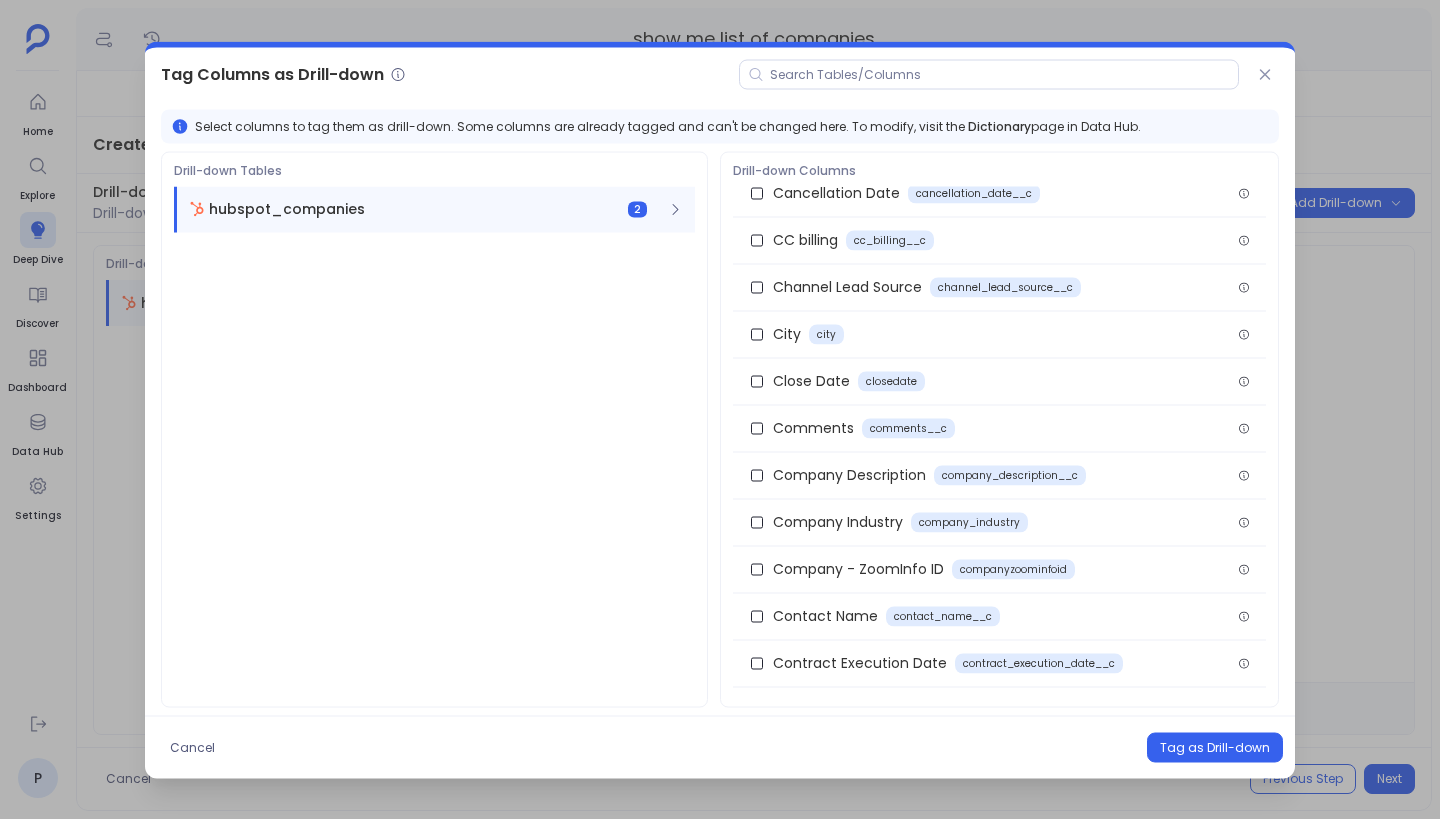 scroll, scrollTop: 1051, scrollLeft: 0, axis: vertical 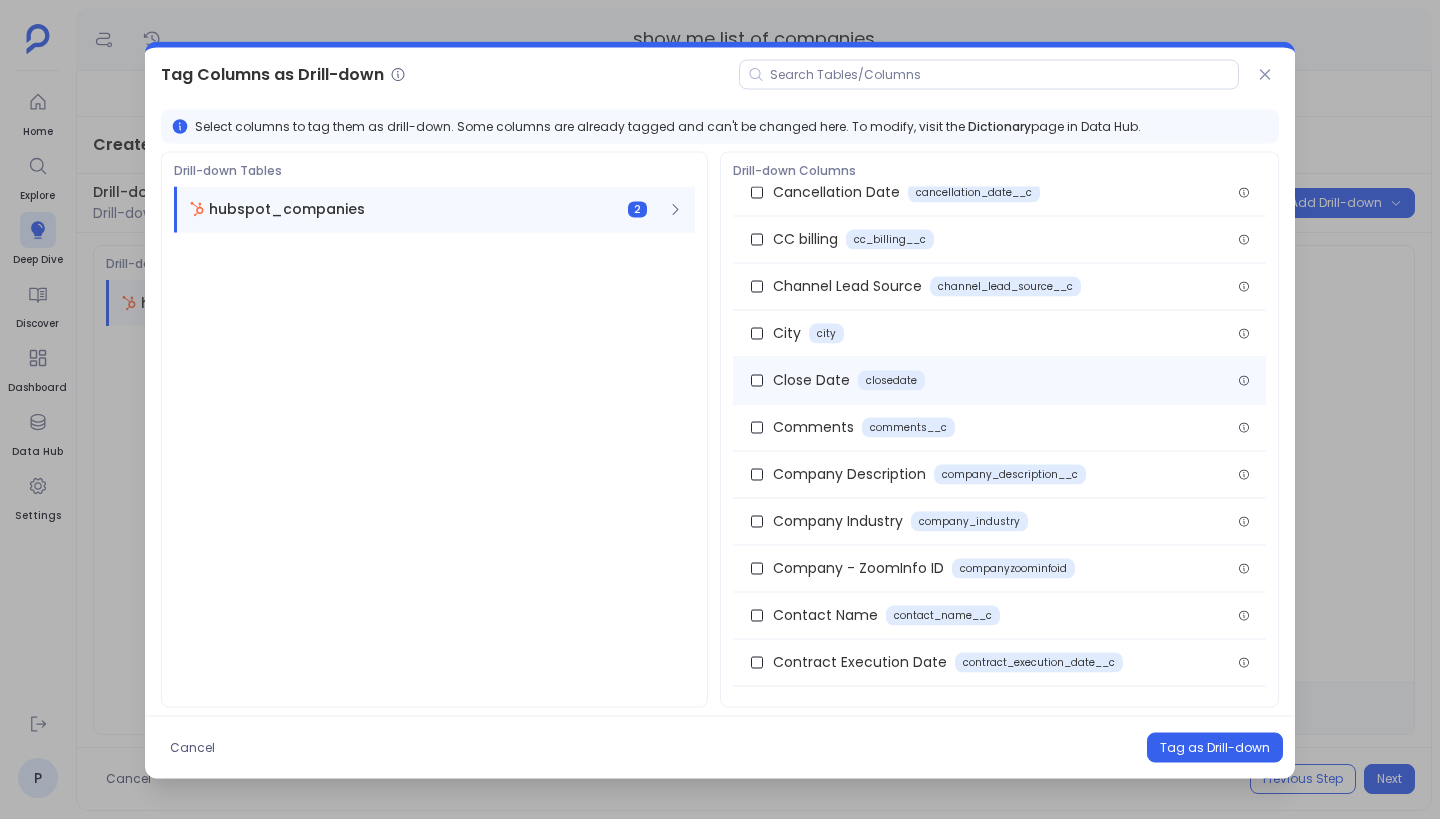 click on "Close Date" at bounding box center (811, 380) 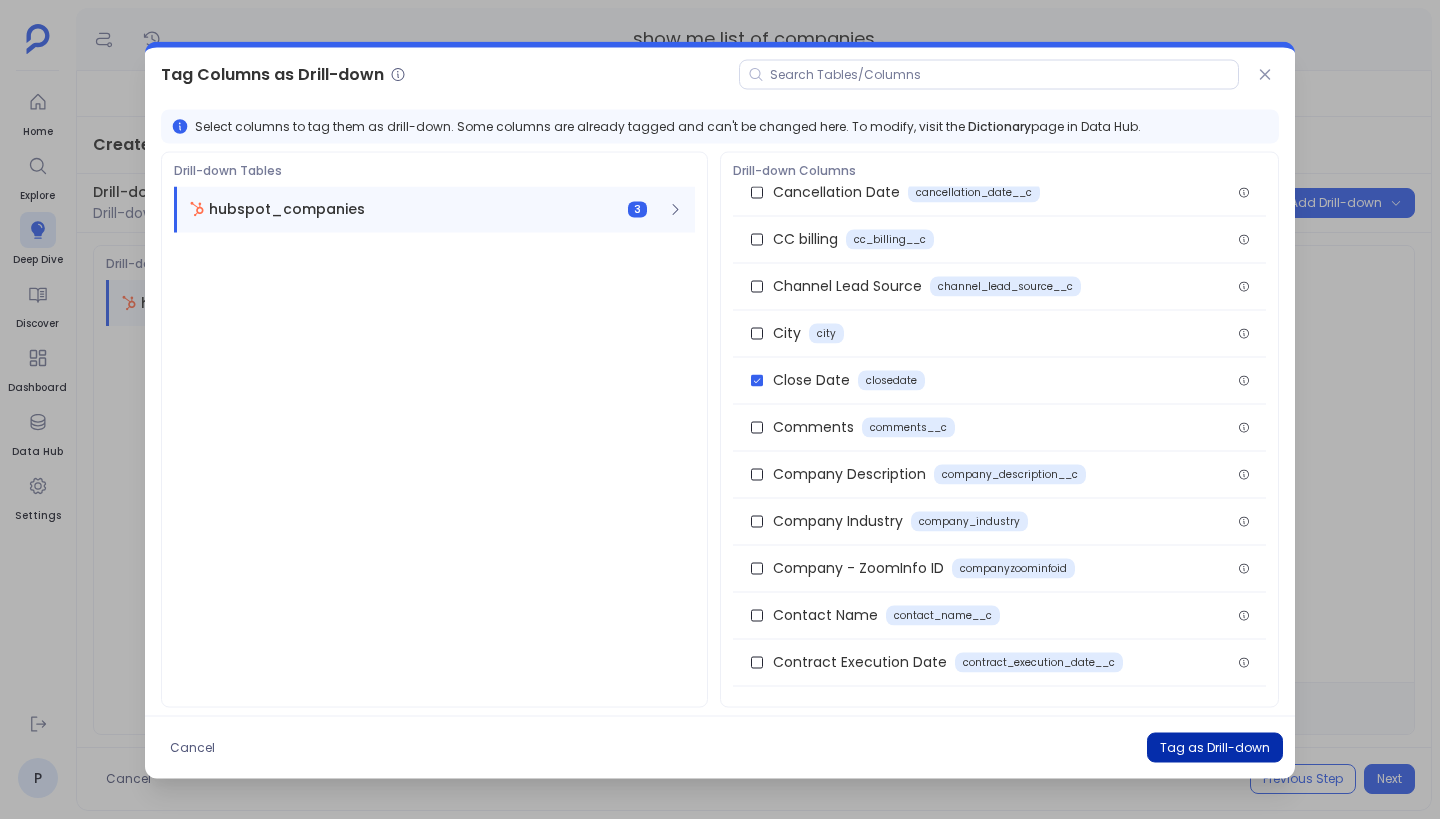 click on "Tag as Drill-down" at bounding box center (1215, 747) 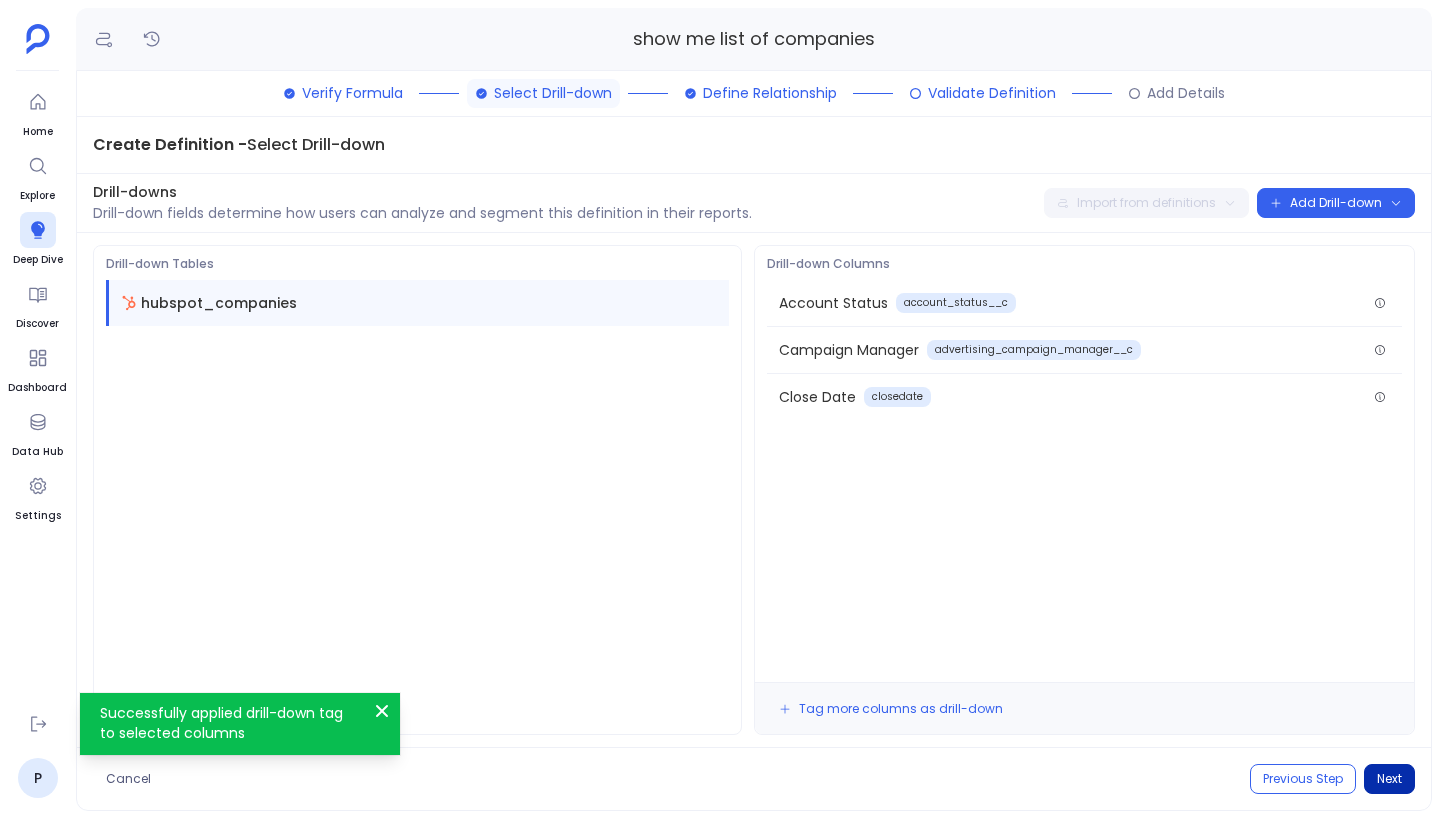 click on "Next" at bounding box center (1389, 779) 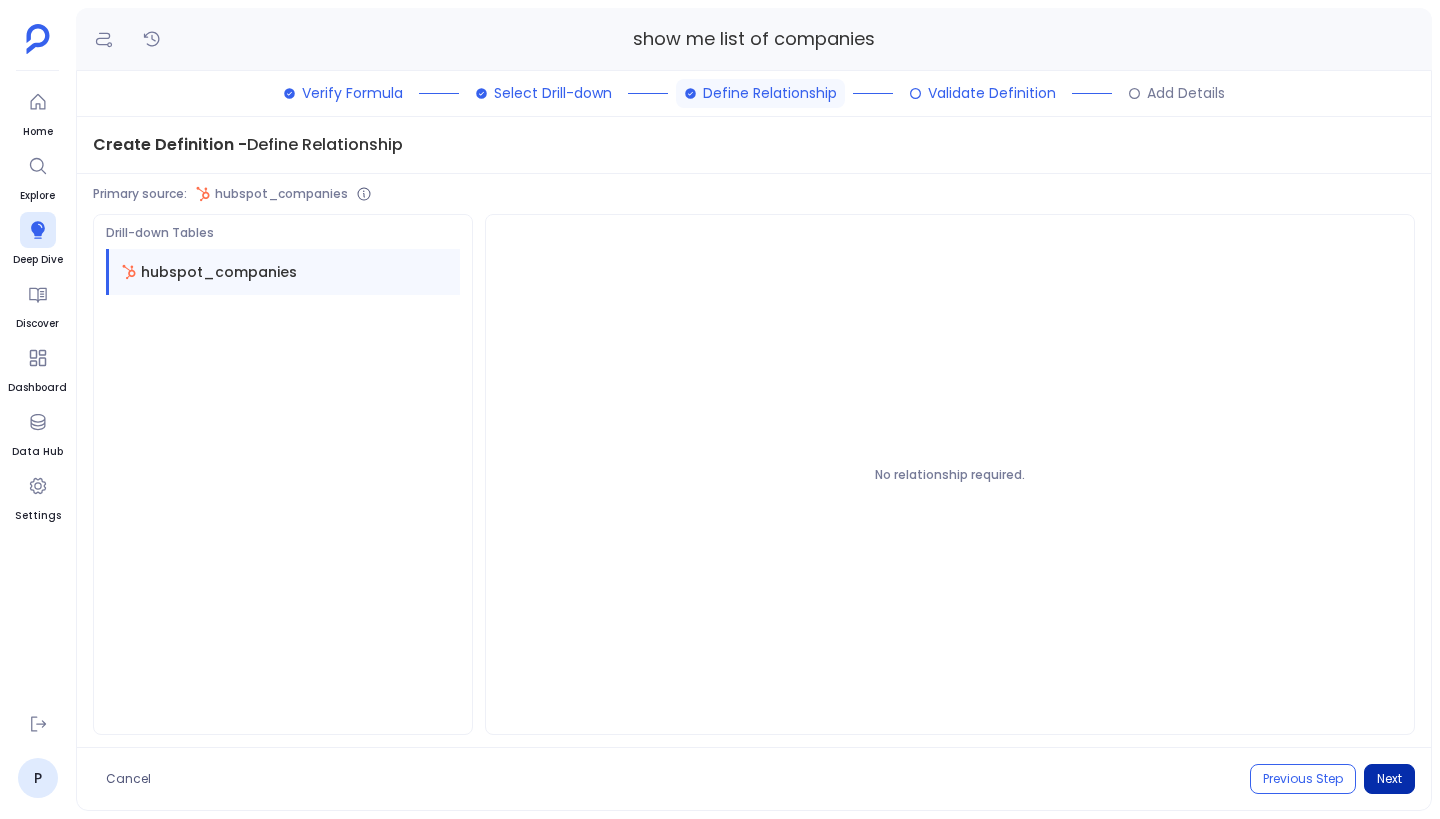 click on "Next" at bounding box center [1389, 779] 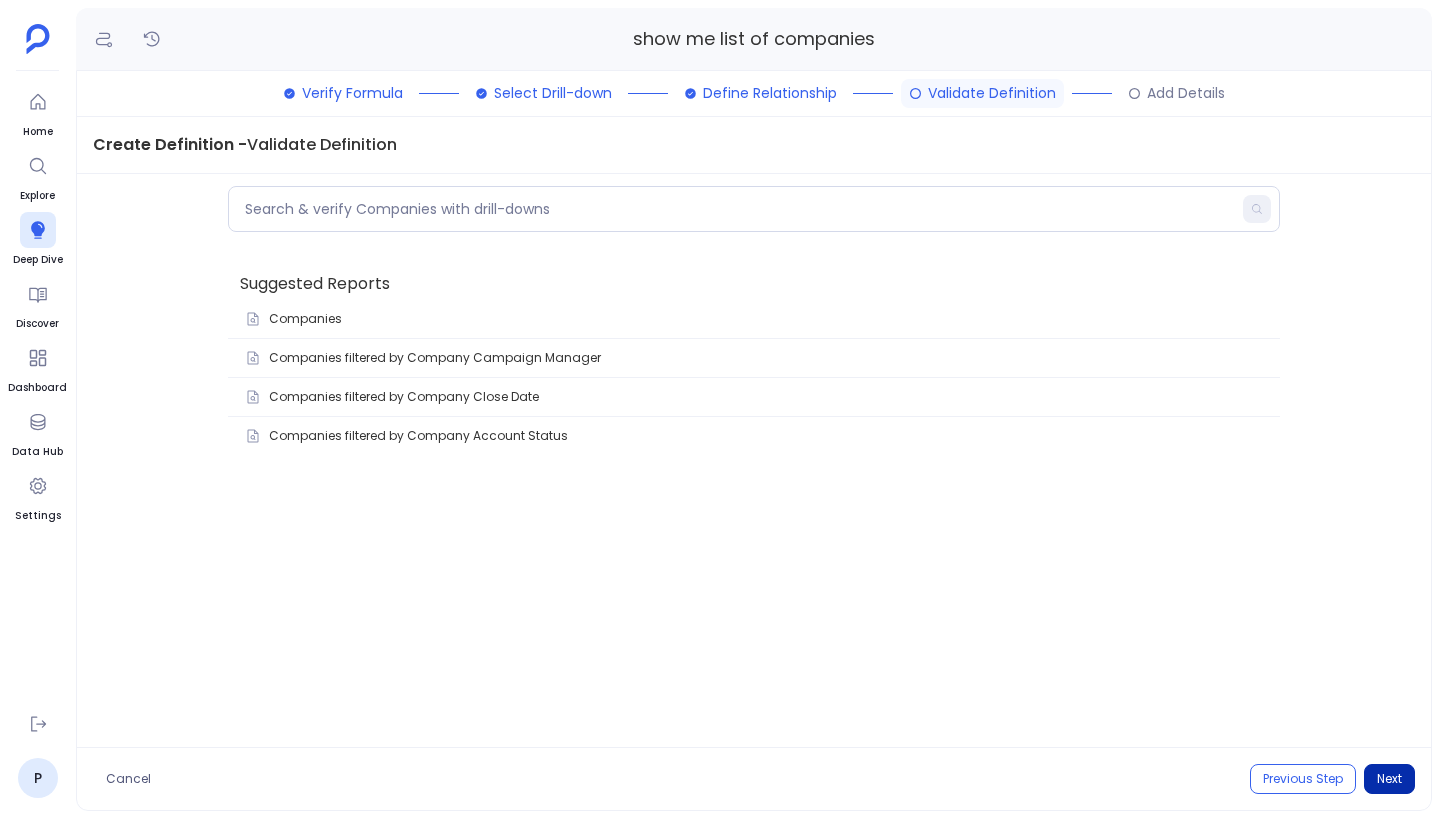 click on "Next" at bounding box center (1389, 779) 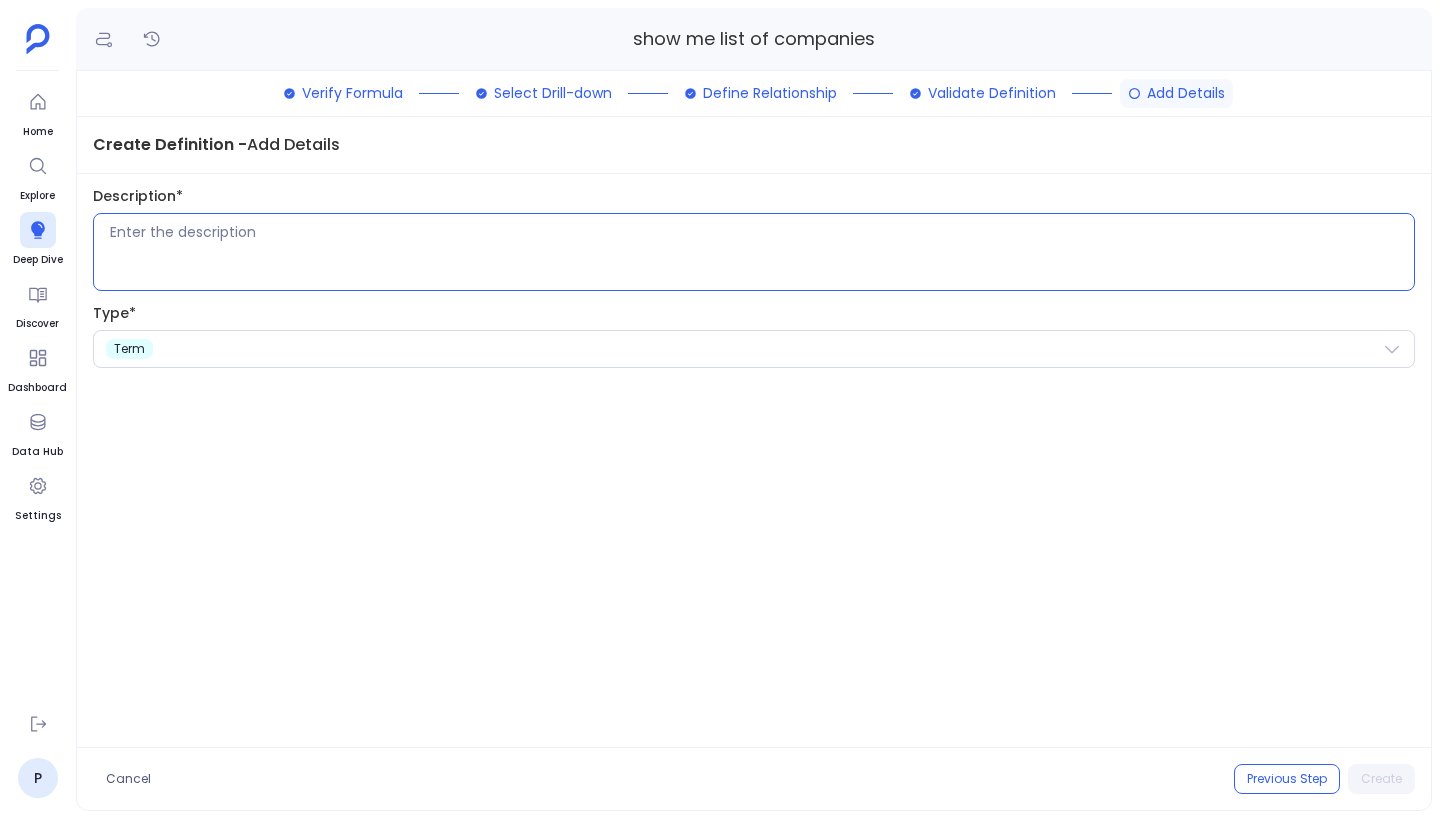 click at bounding box center [762, 252] 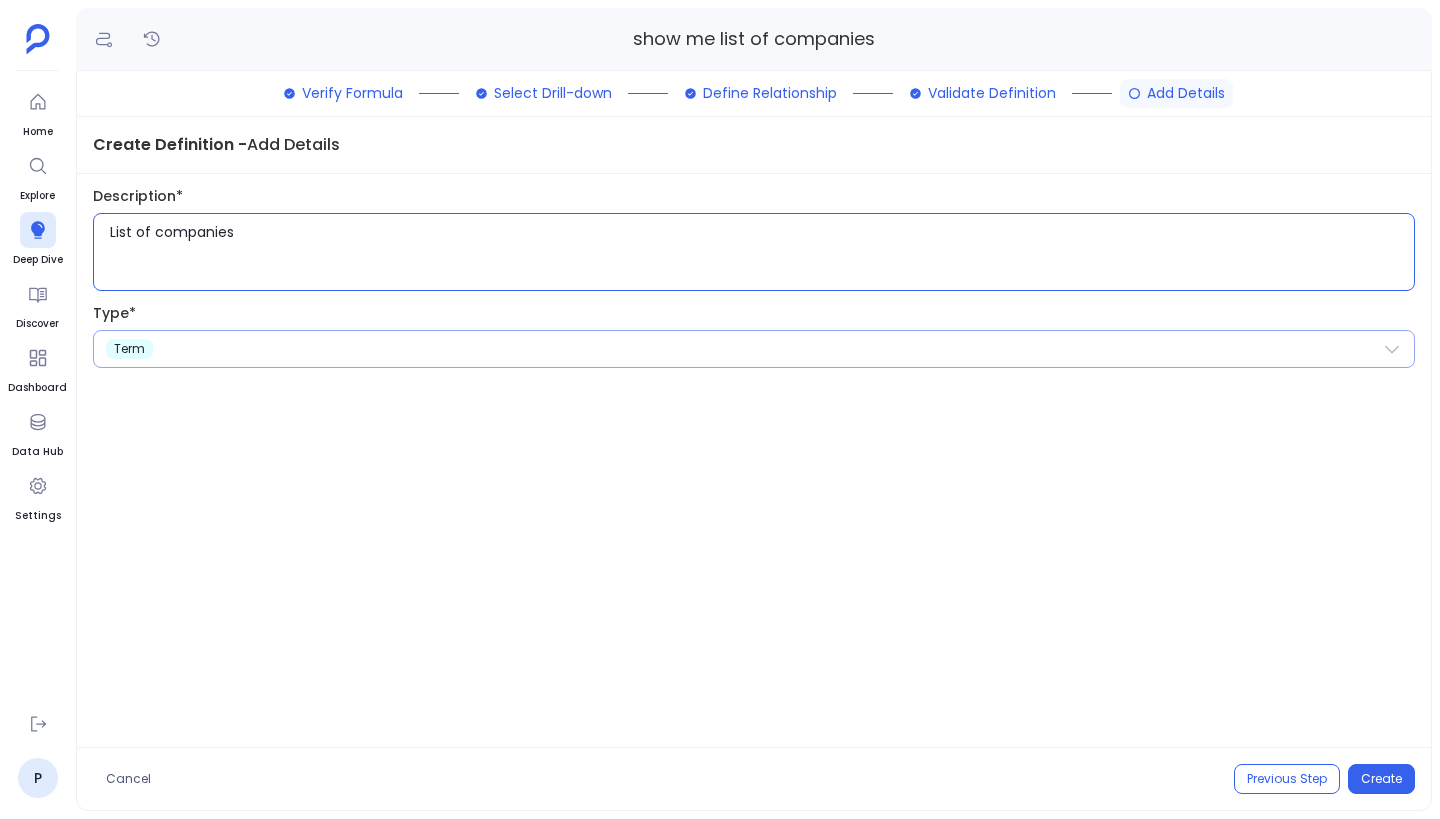 type on "List of companies" 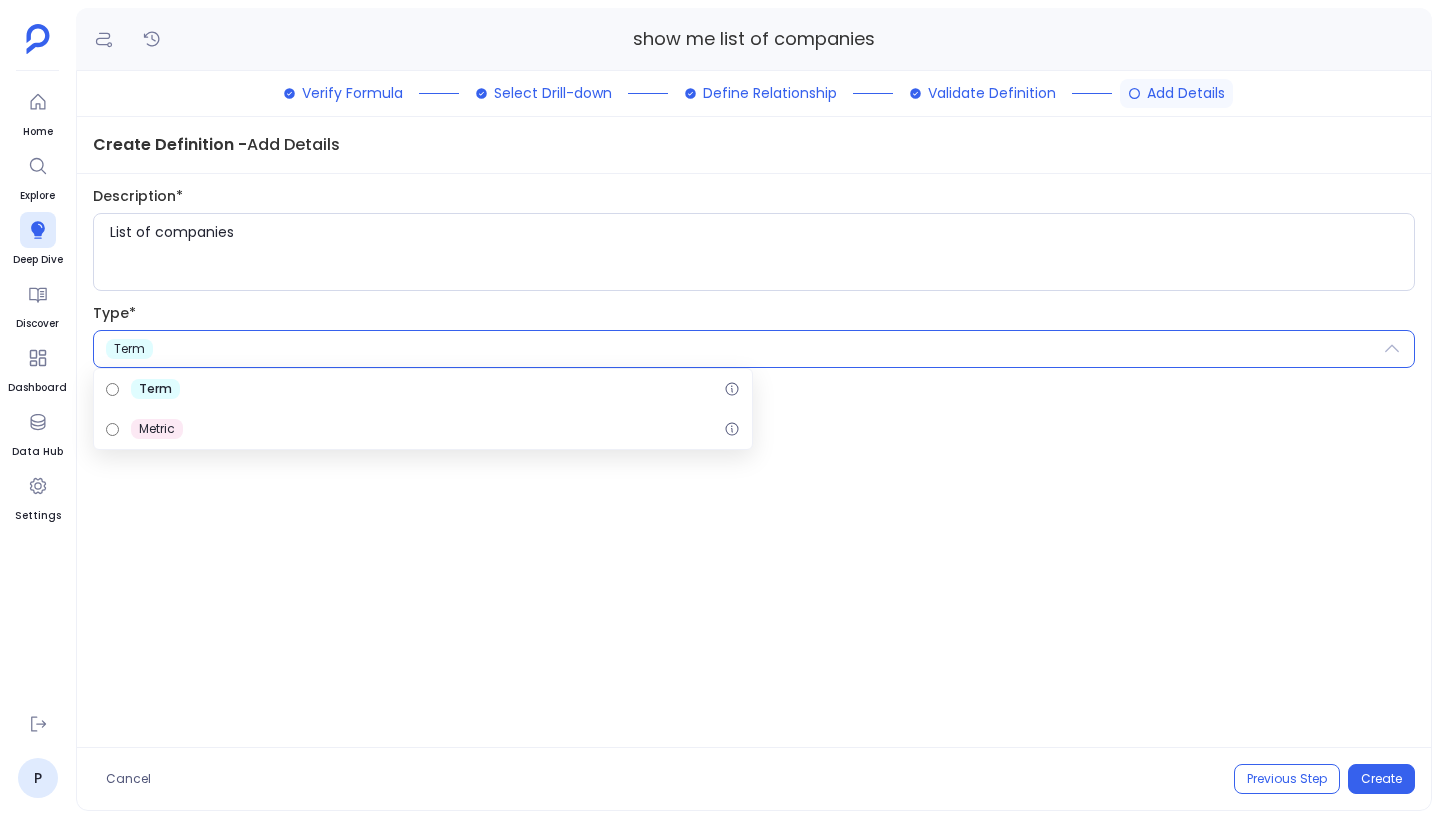 click on "term" at bounding box center [754, 349] 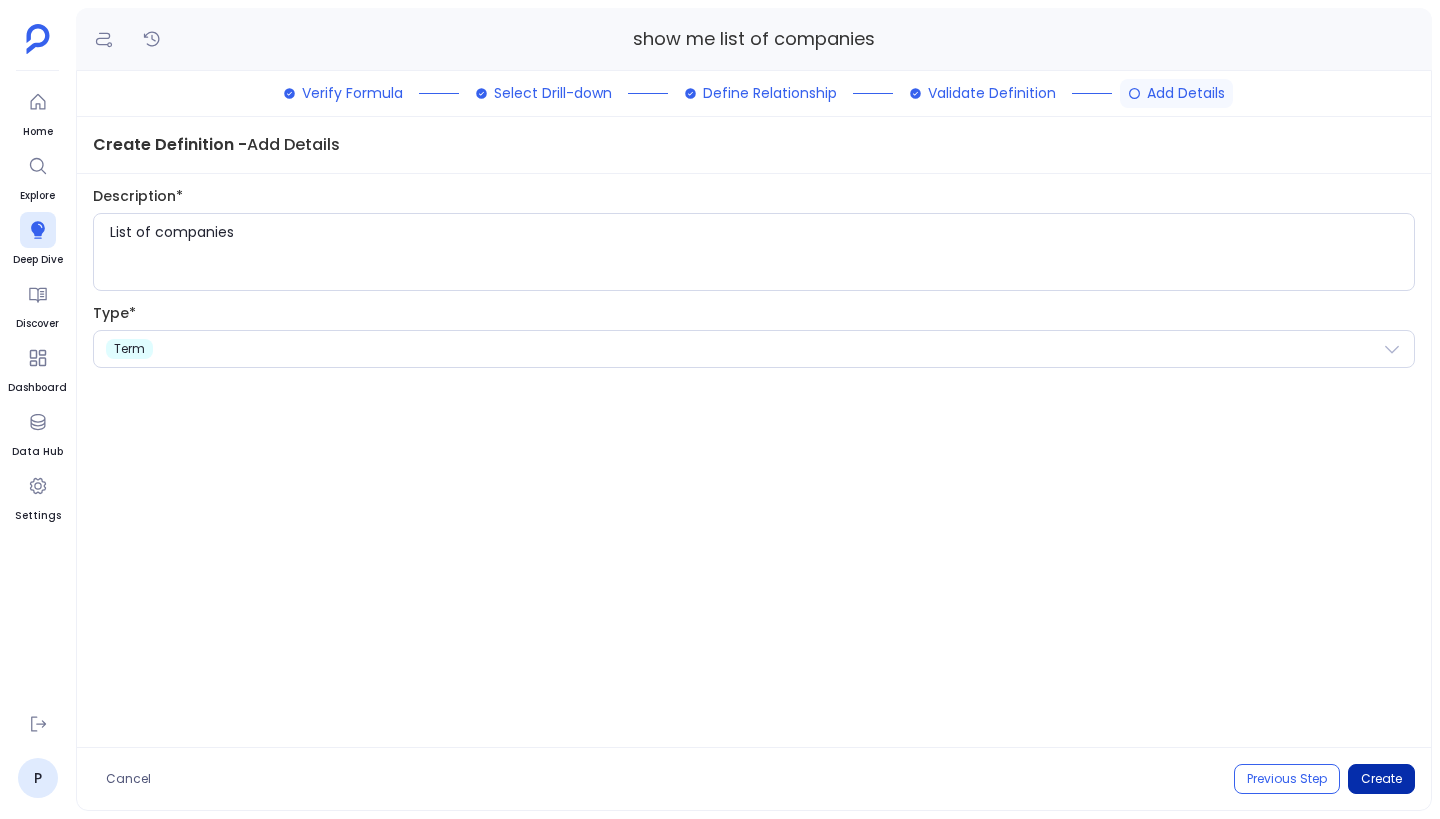 click on "Create" at bounding box center (1381, 779) 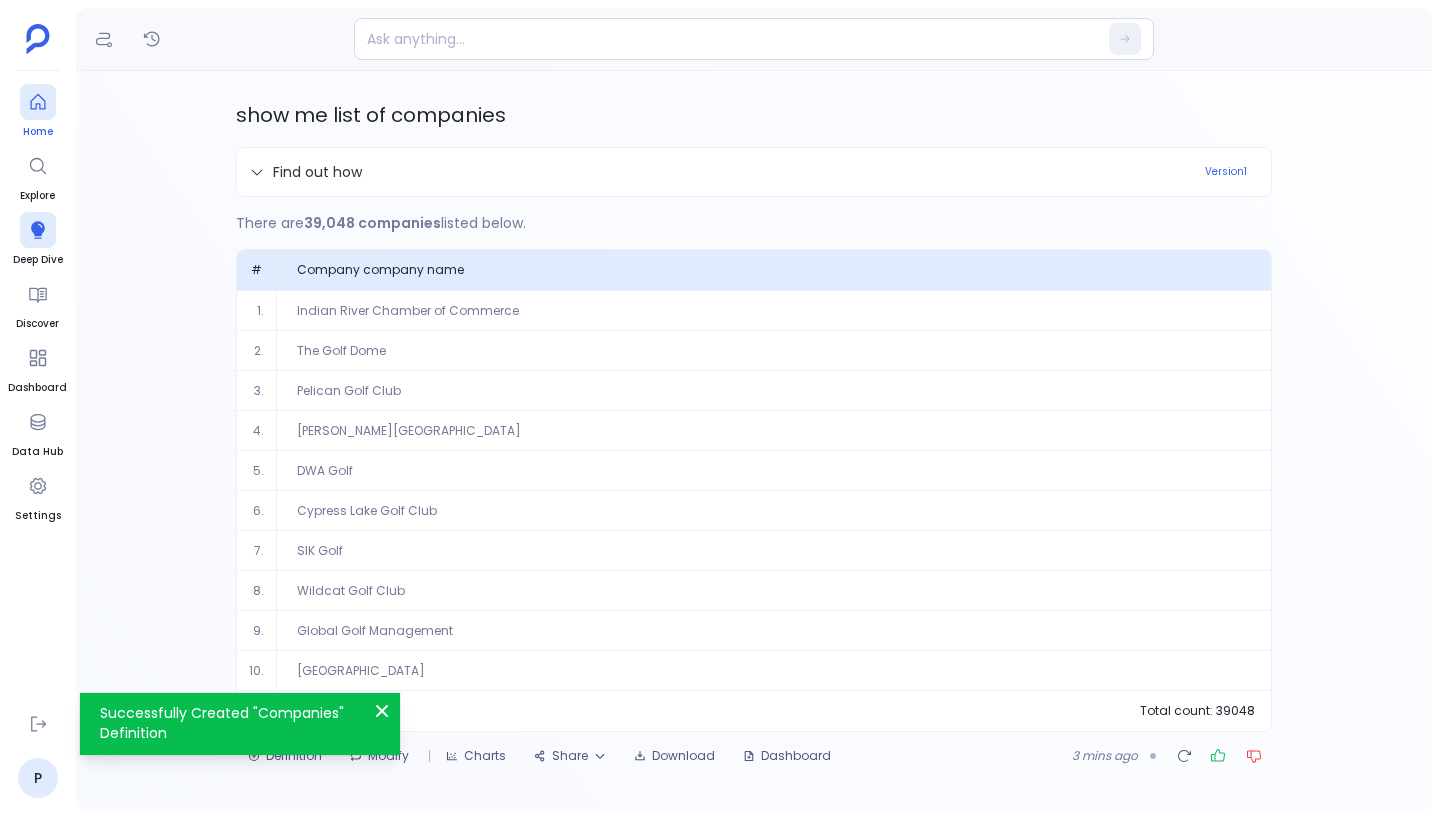 click 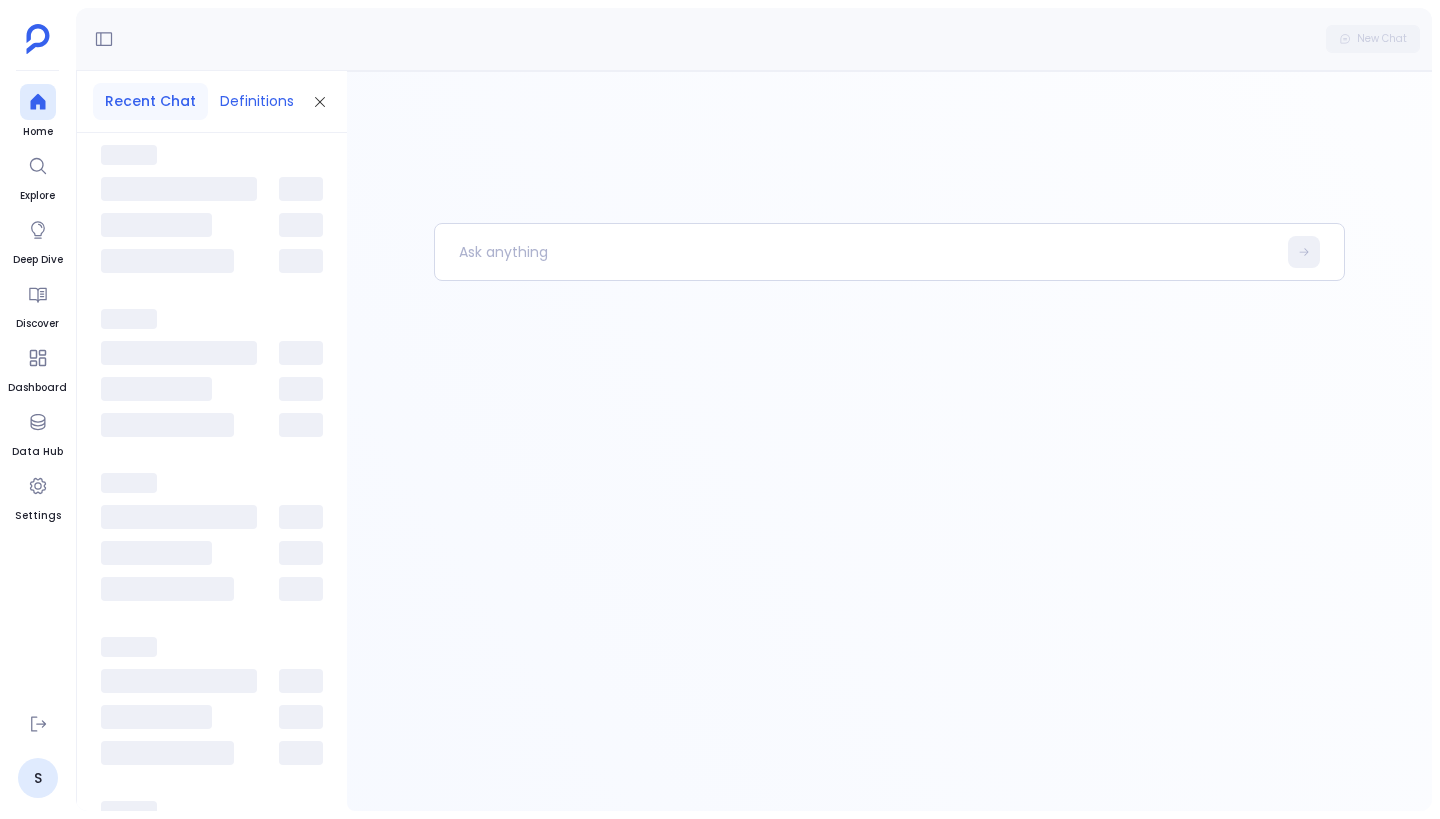 click on "Definitions" at bounding box center (257, 101) 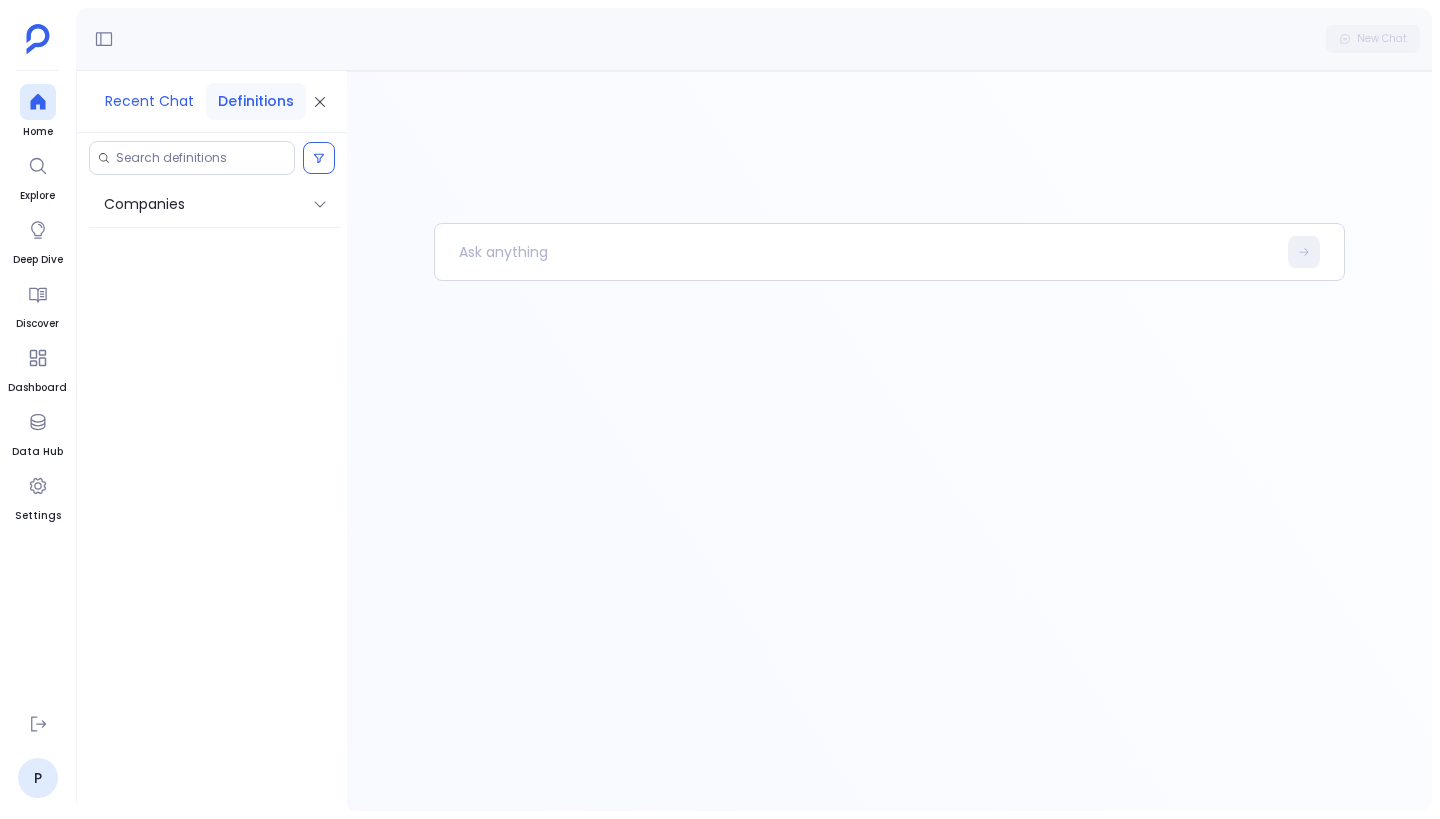 click on "Recent Chat" at bounding box center [149, 101] 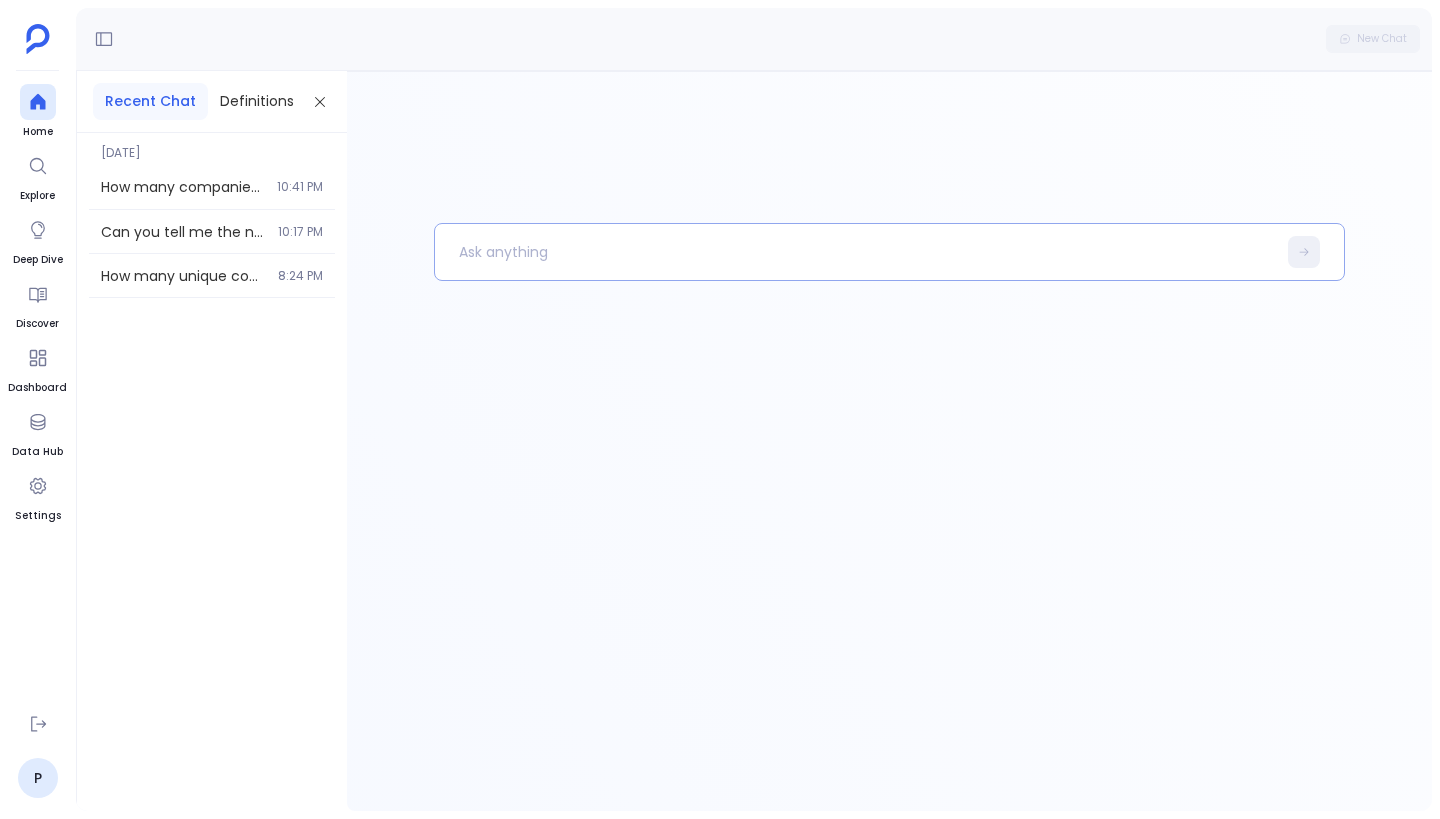 click at bounding box center (855, 252) 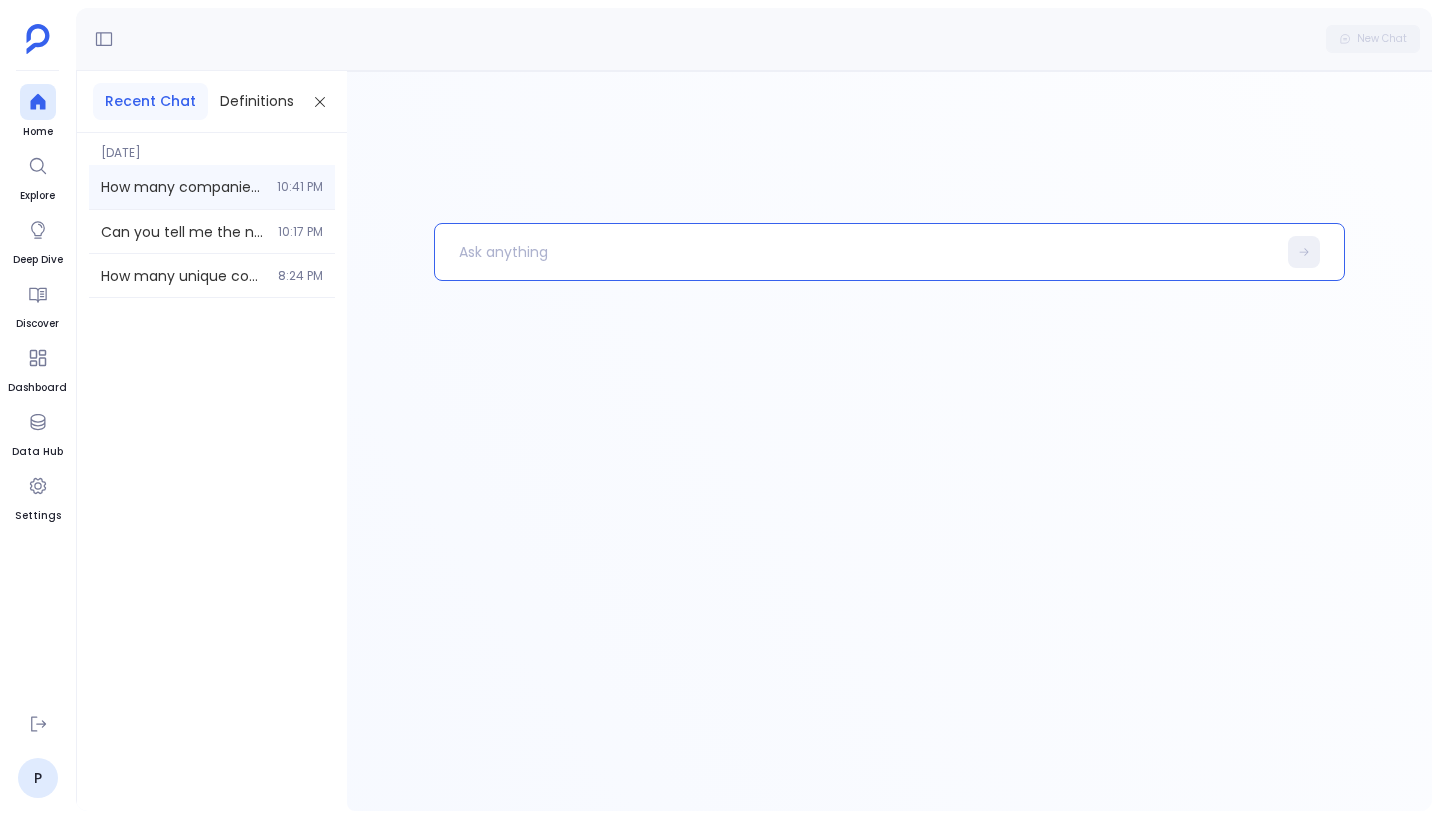 click on "How many companies are there?" at bounding box center (183, 187) 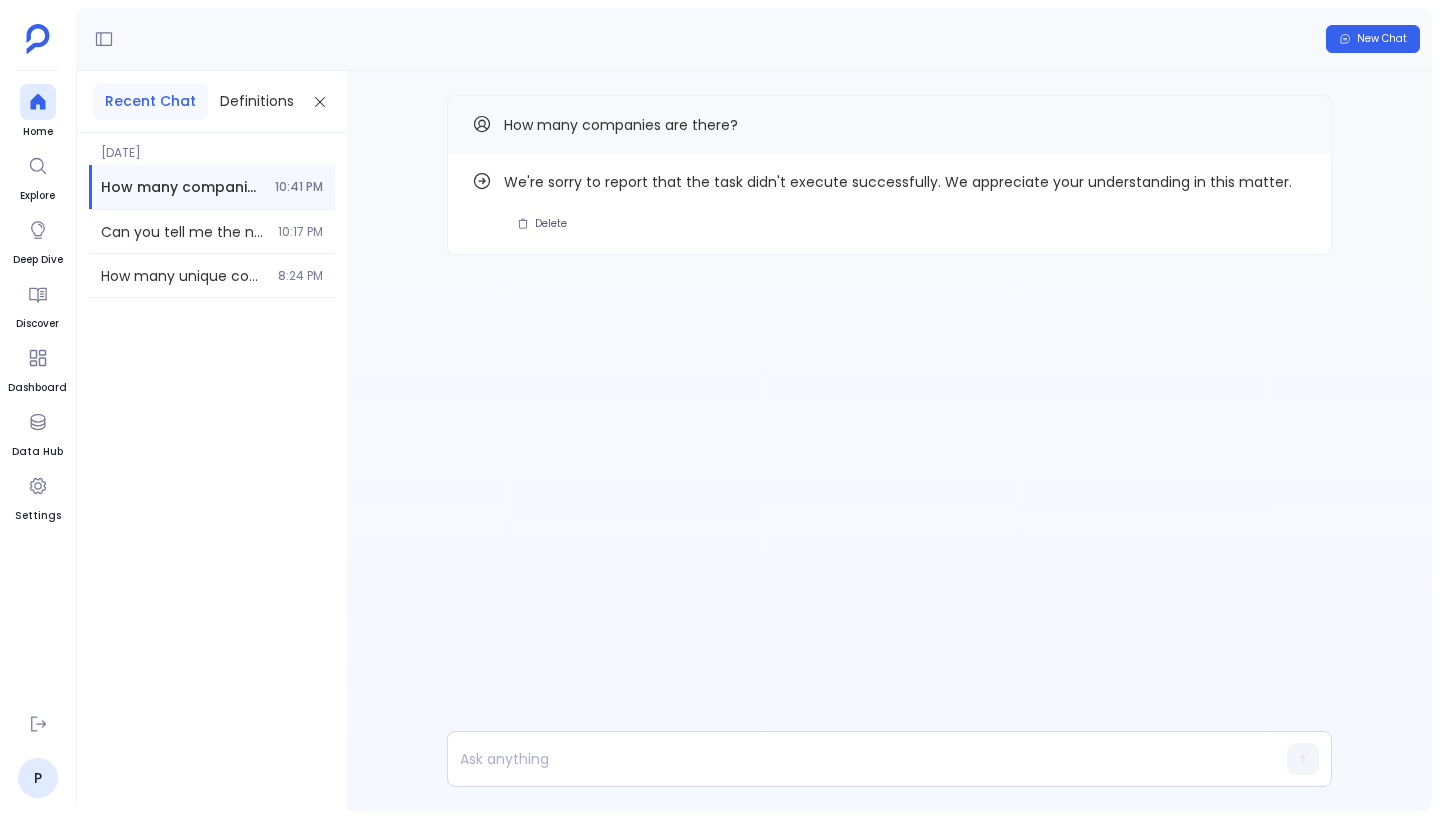 click on "How many companies are there?" at bounding box center (621, 125) 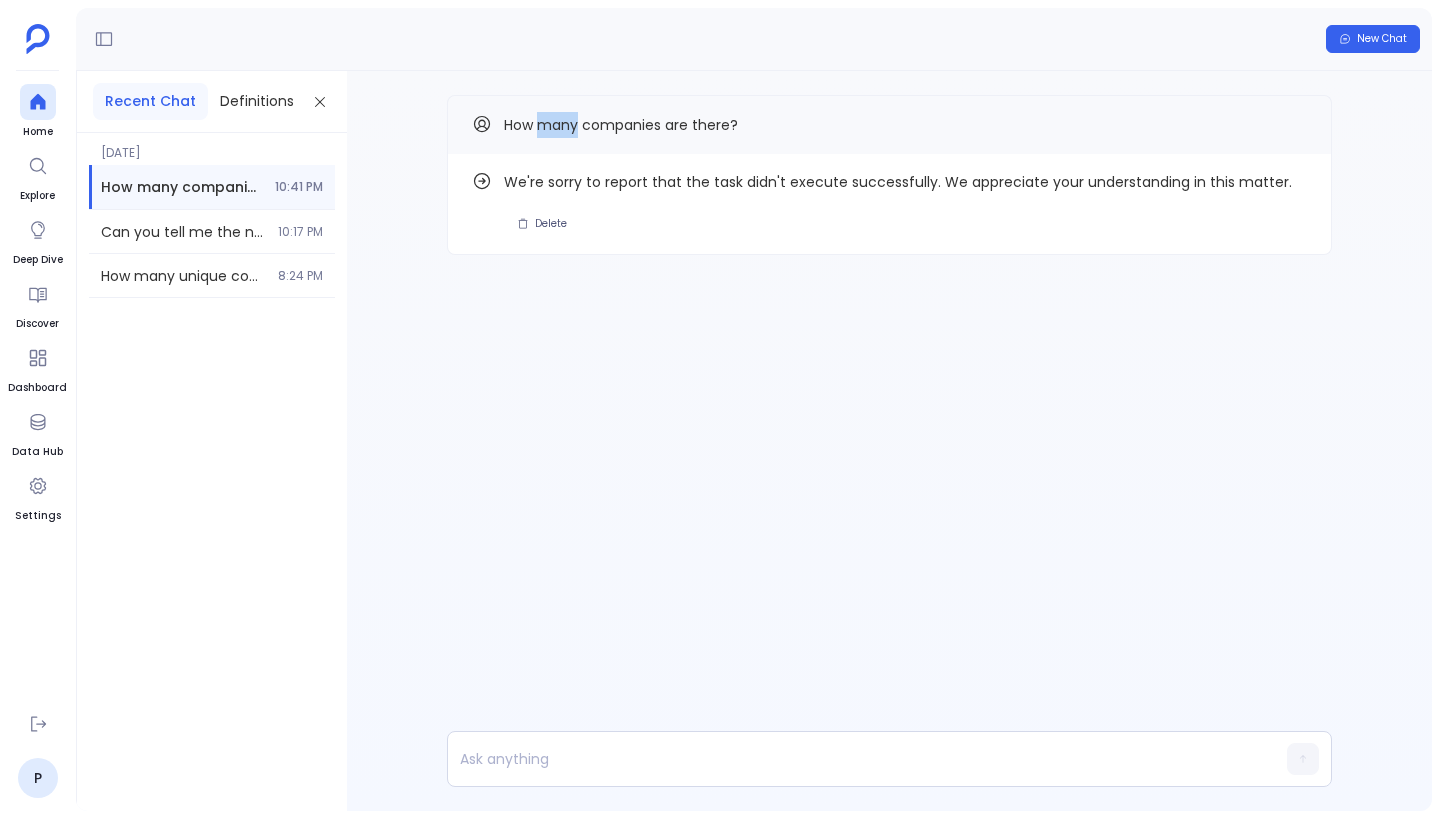click on "How many companies are there?" at bounding box center [621, 125] 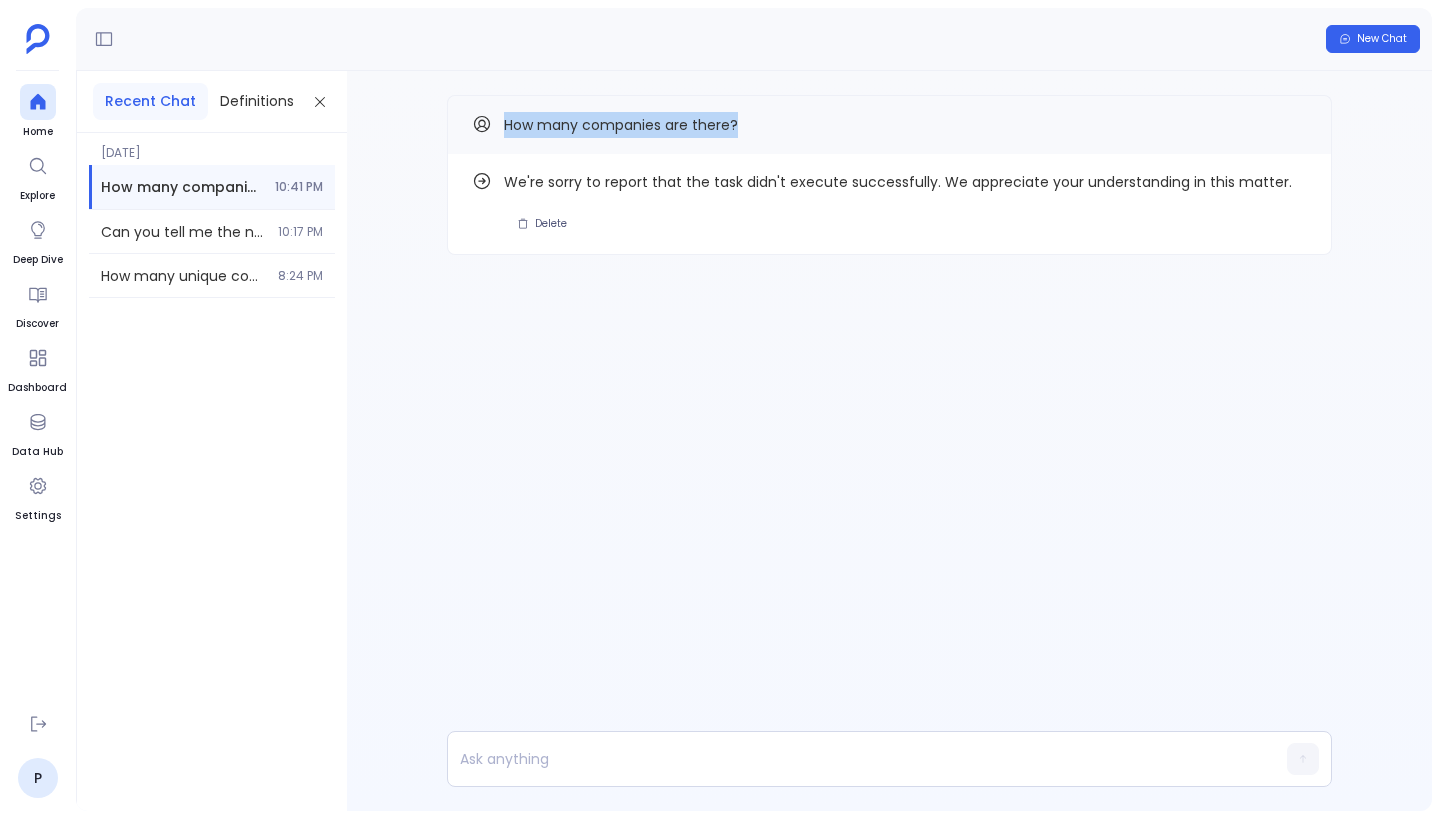 click on "How many companies are there?" at bounding box center (621, 125) 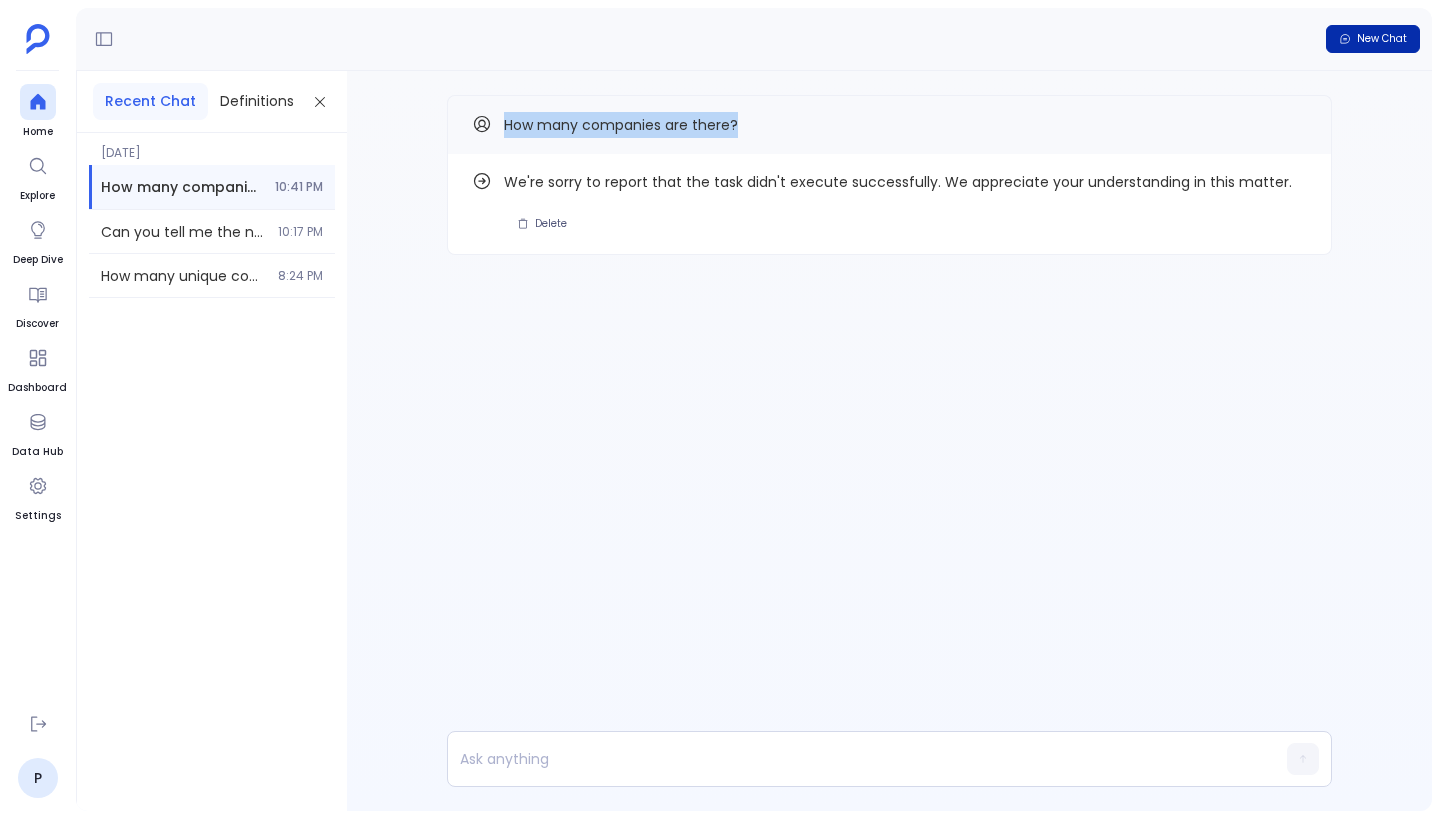 click on "New Chat" at bounding box center (1373, 39) 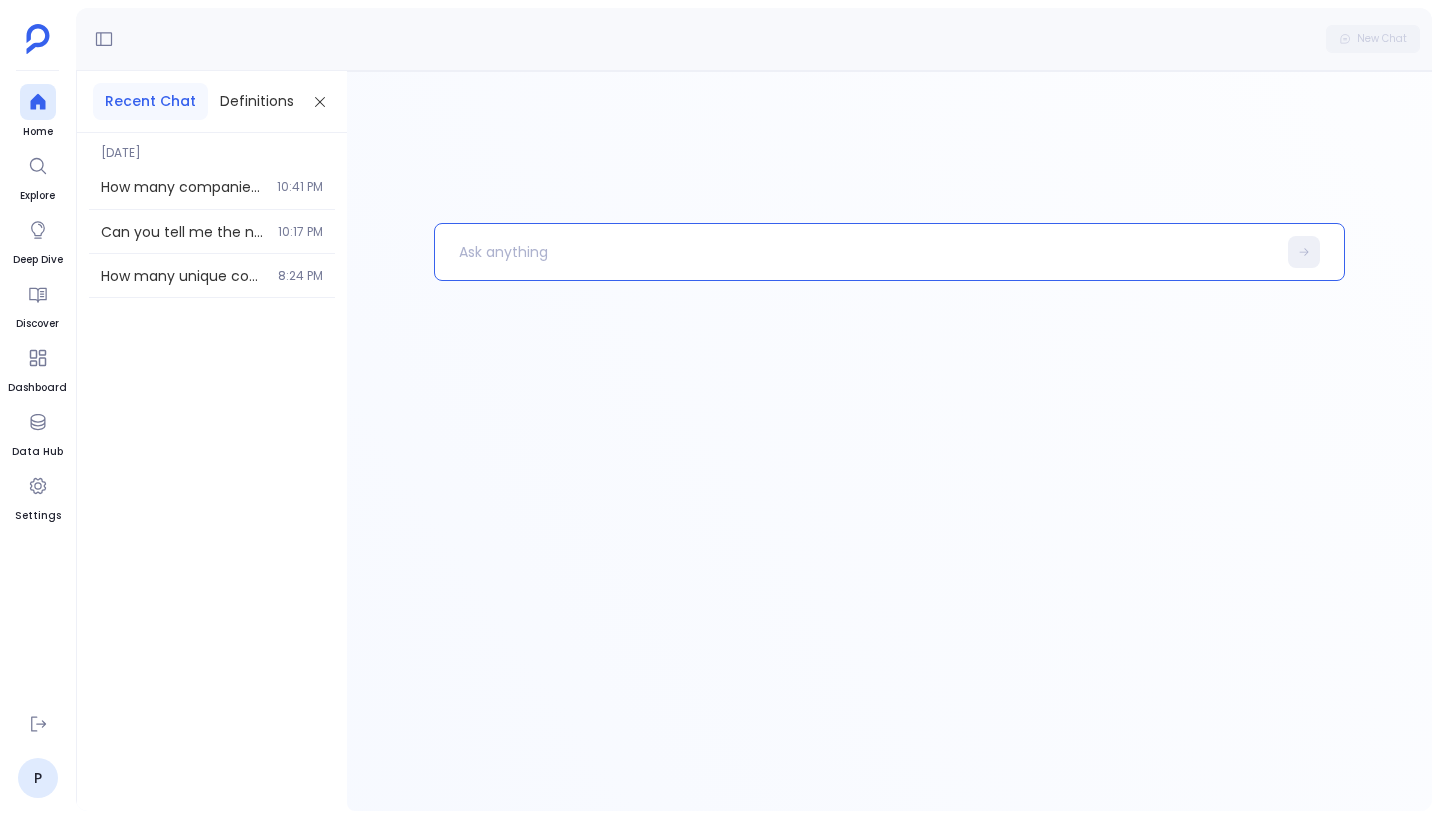 click at bounding box center (855, 252) 